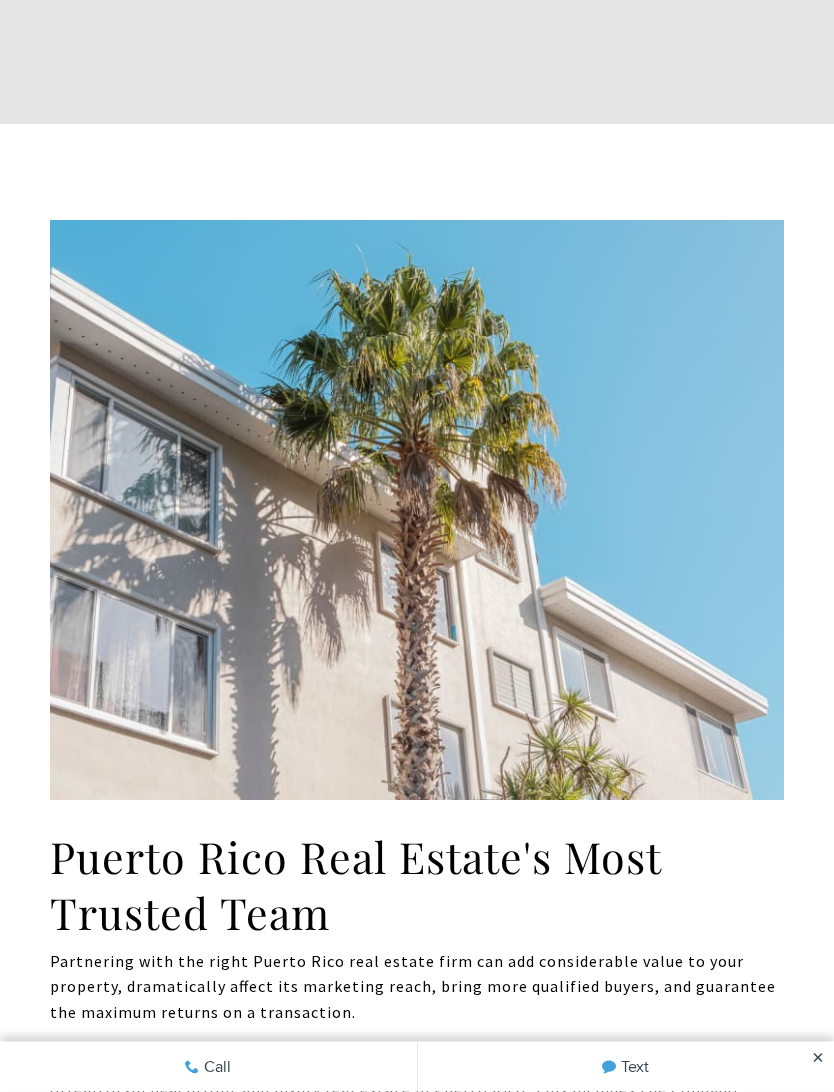 scroll, scrollTop: 710, scrollLeft: 0, axis: vertical 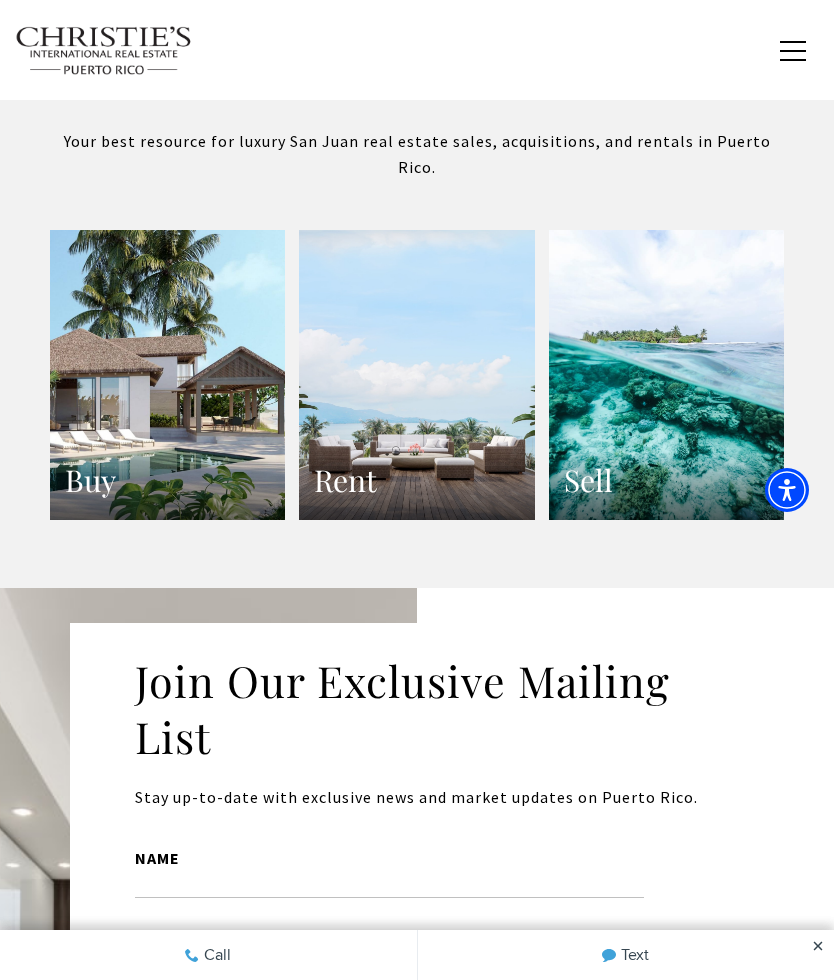 click on "Buy" at bounding box center (167, 374) 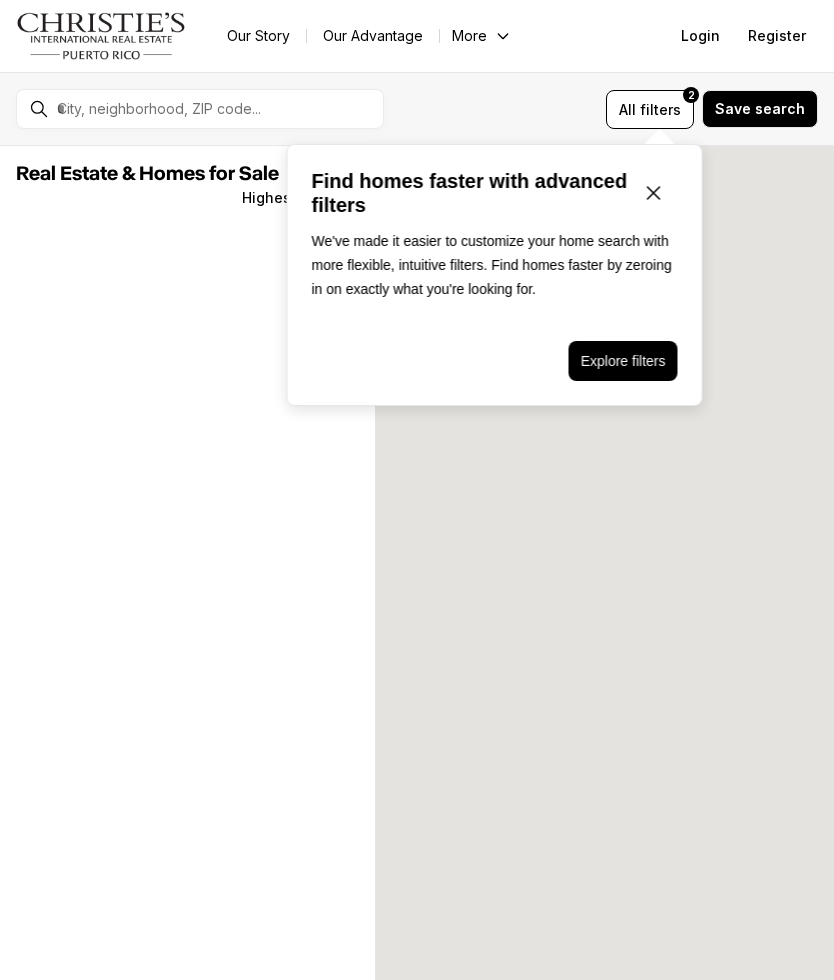 scroll, scrollTop: 0, scrollLeft: 0, axis: both 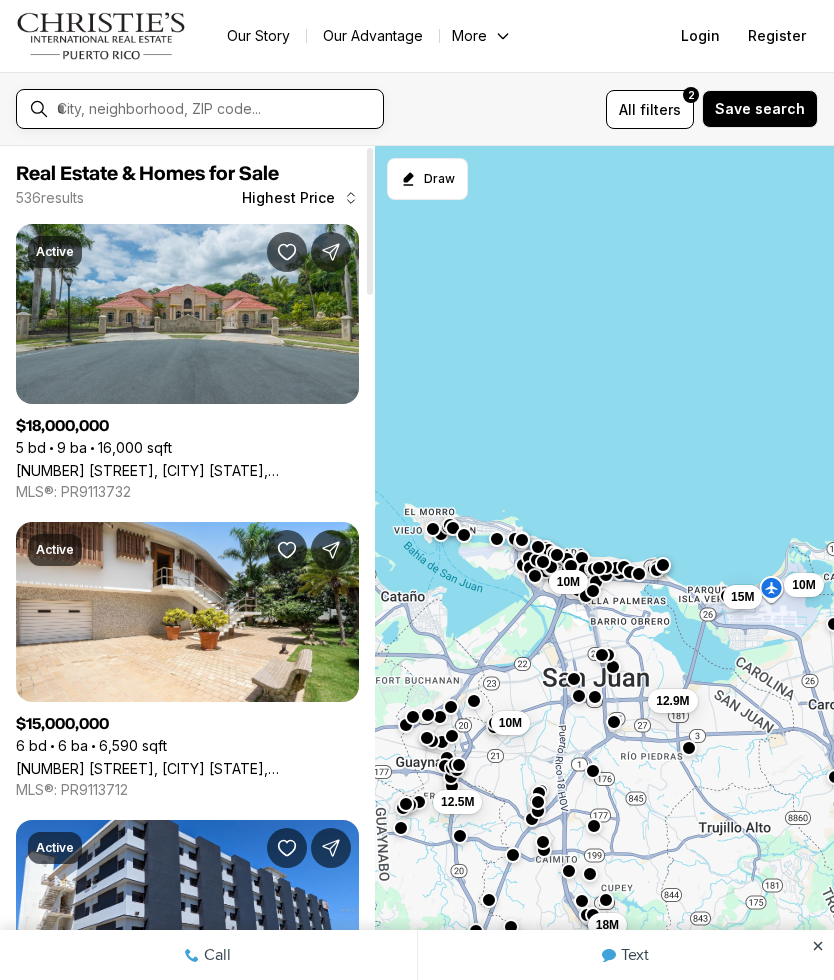 click at bounding box center [216, 109] 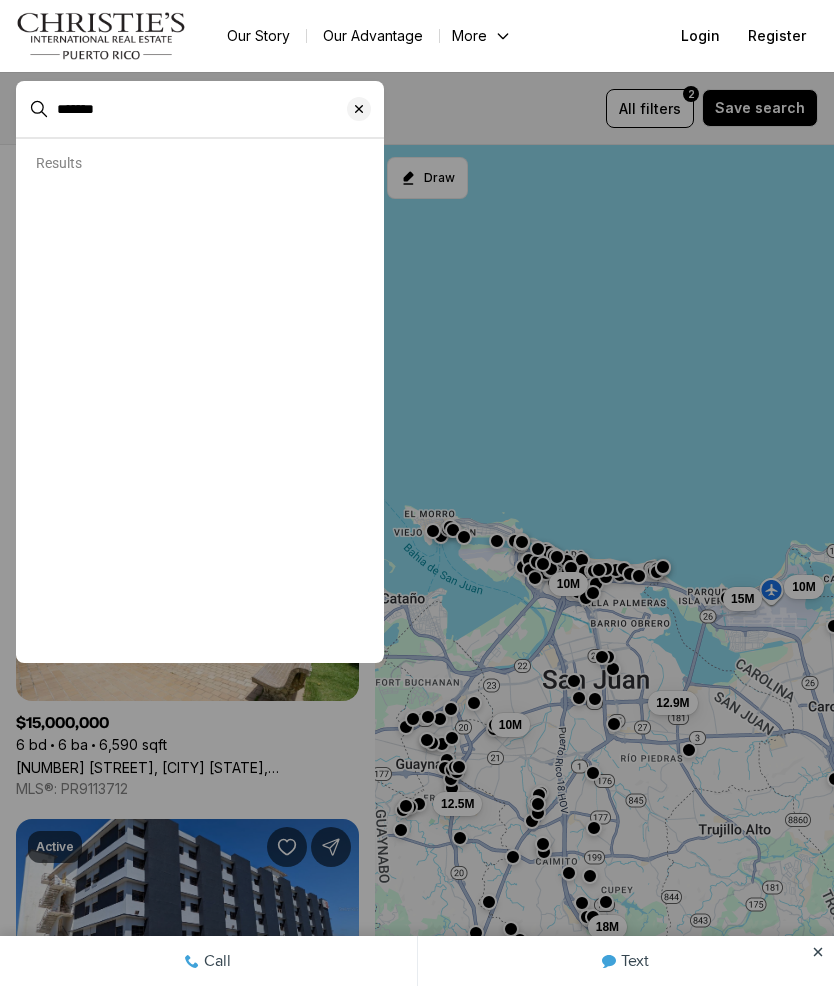 type on "*******" 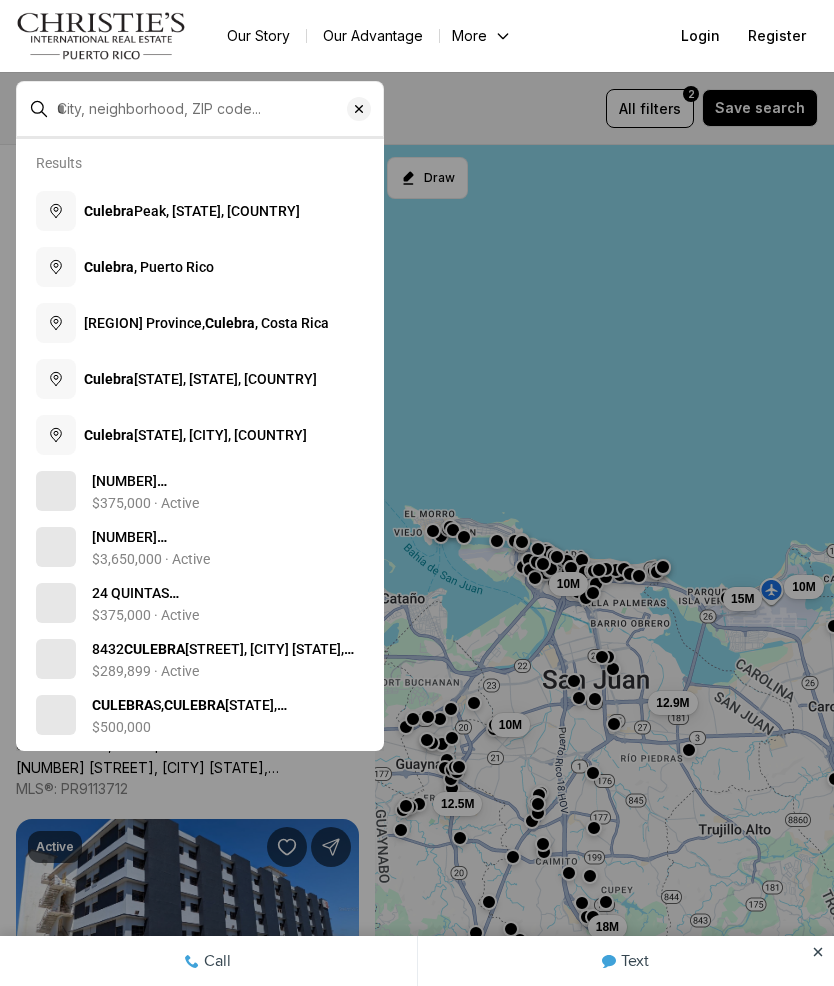 type on "**********" 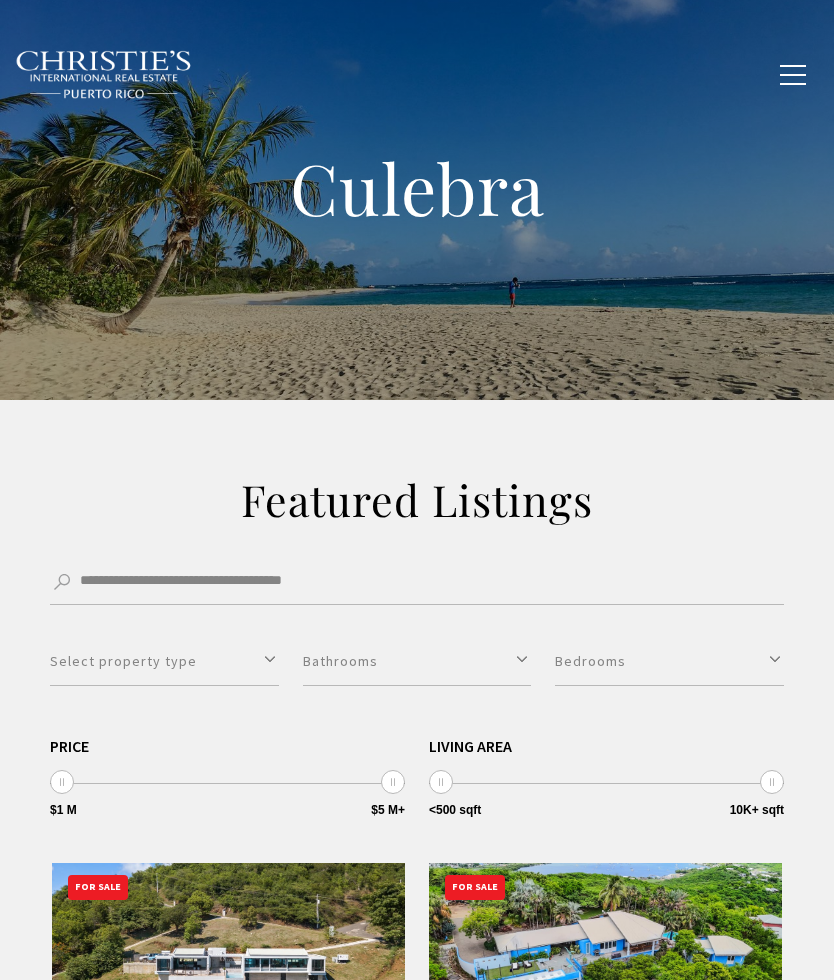 scroll, scrollTop: 0, scrollLeft: 0, axis: both 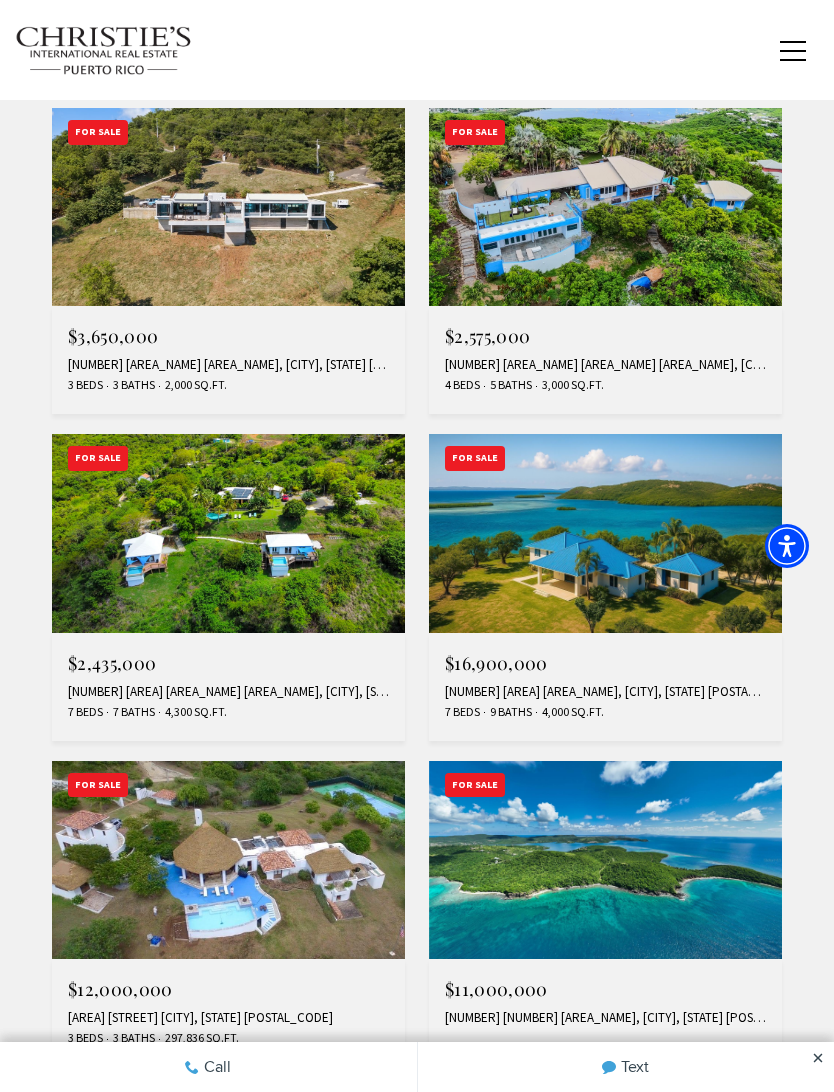 click at bounding box center [228, 207] 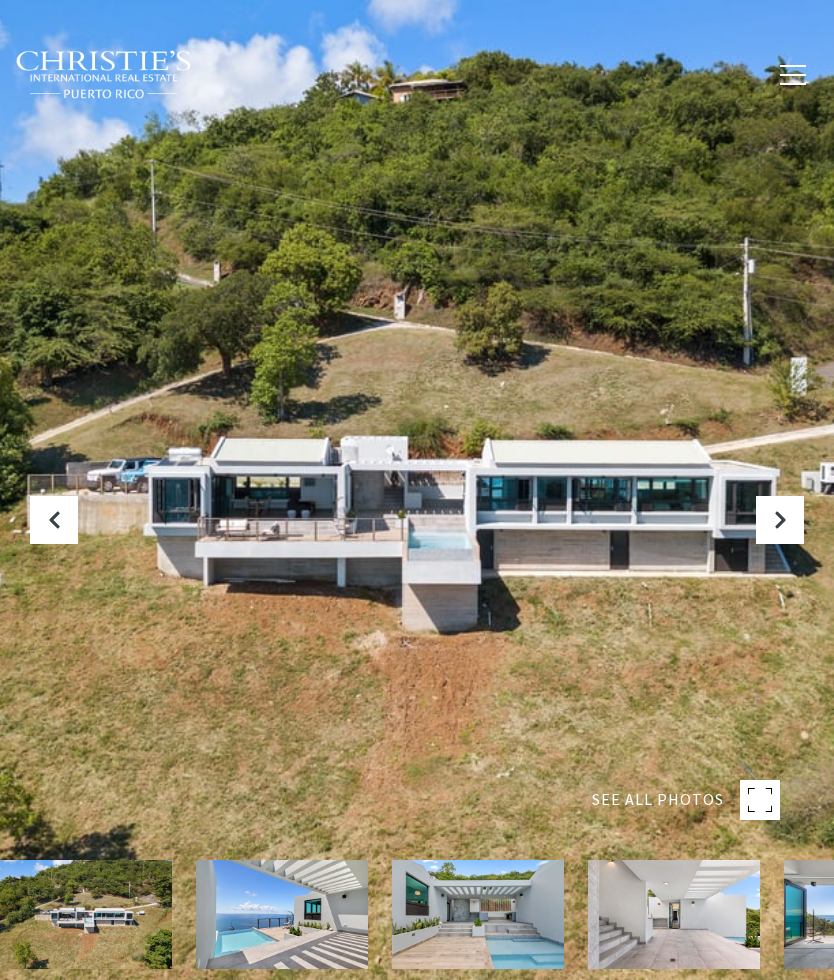 scroll, scrollTop: 0, scrollLeft: 0, axis: both 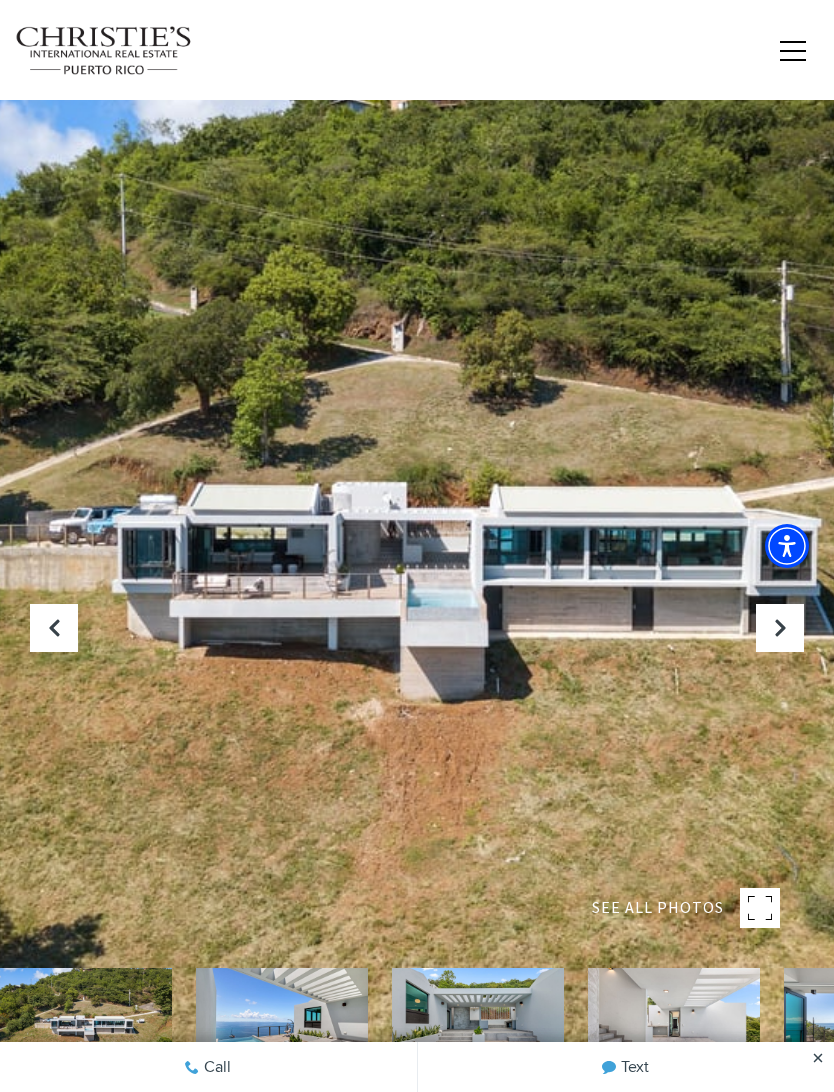 click at bounding box center (780, 628) 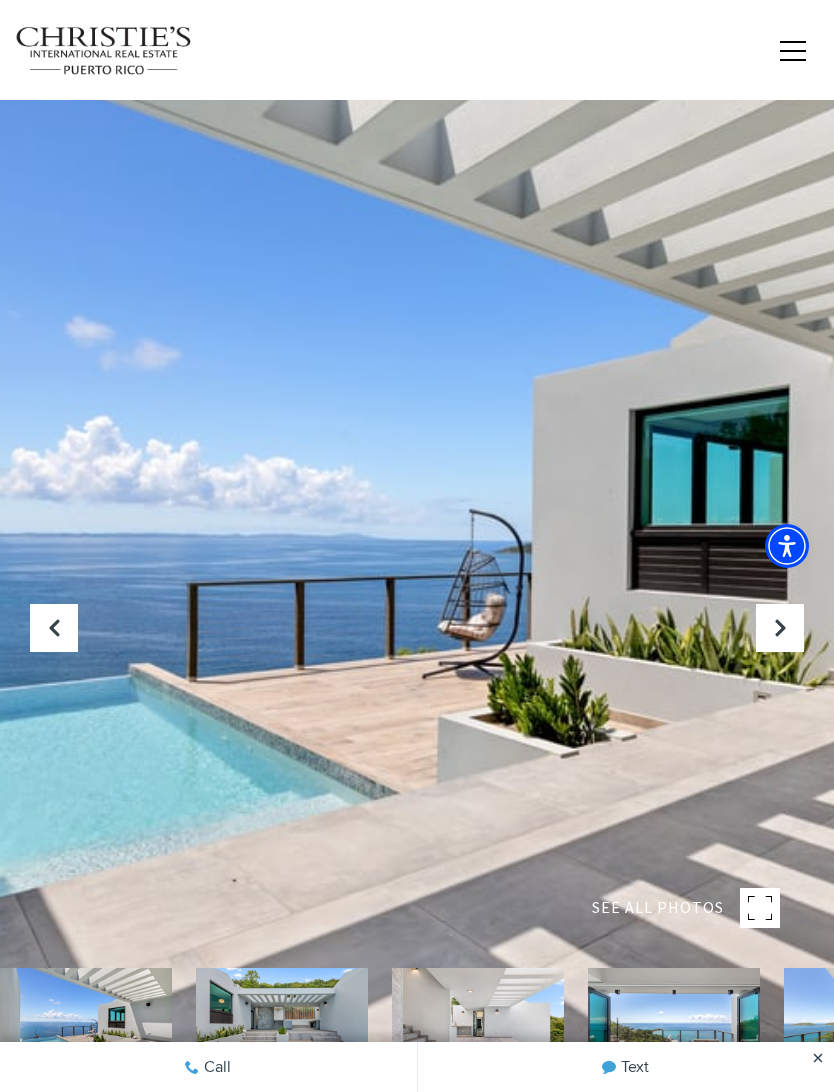 click at bounding box center (780, 628) 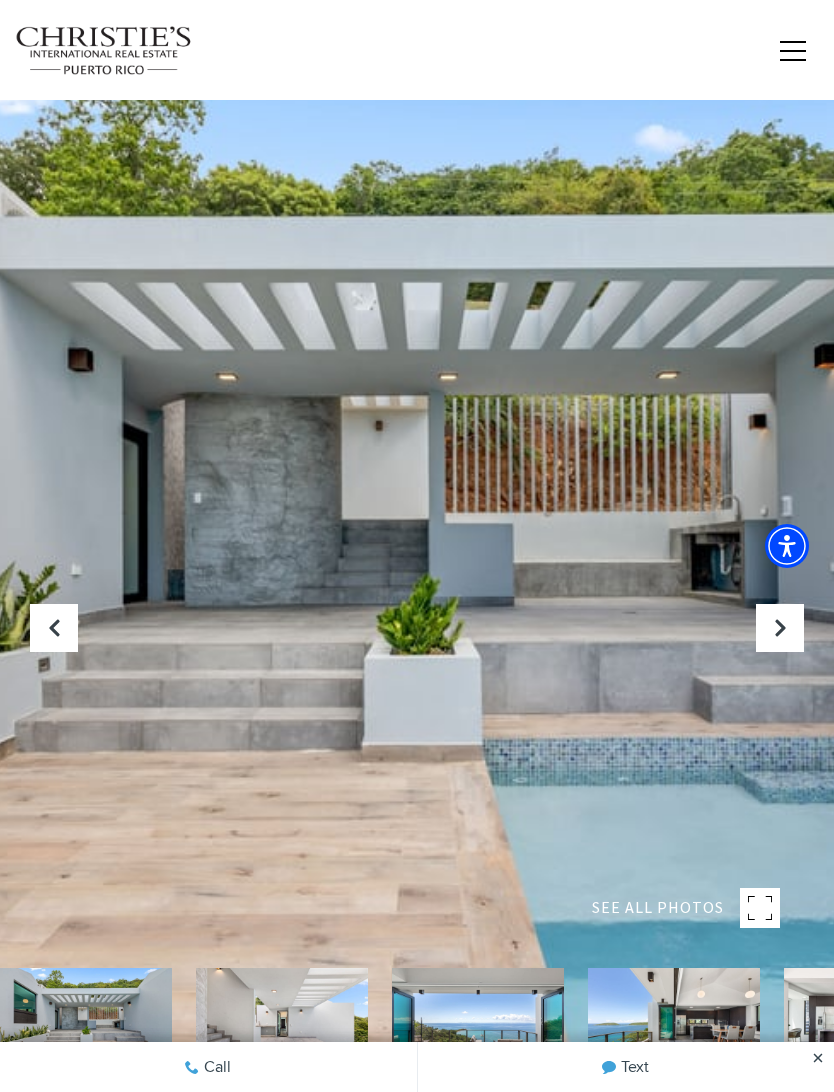 click at bounding box center (780, 628) 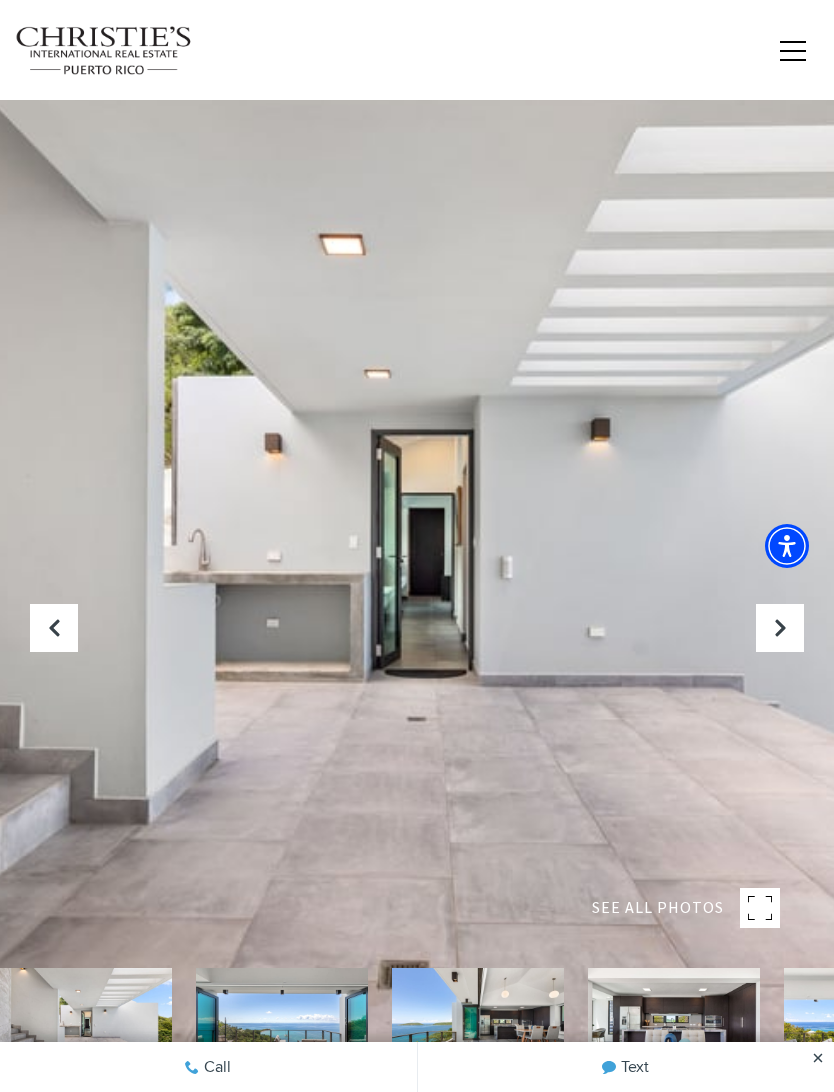 click at bounding box center [54, 628] 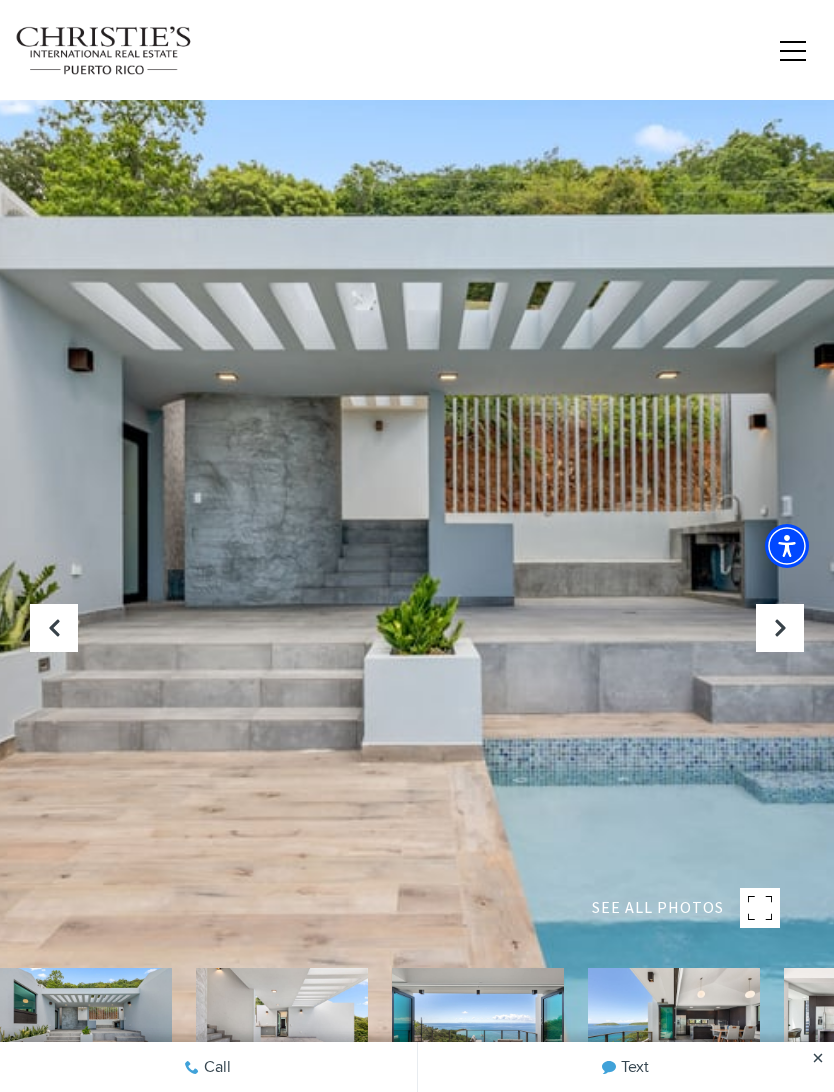 click at bounding box center (780, 628) 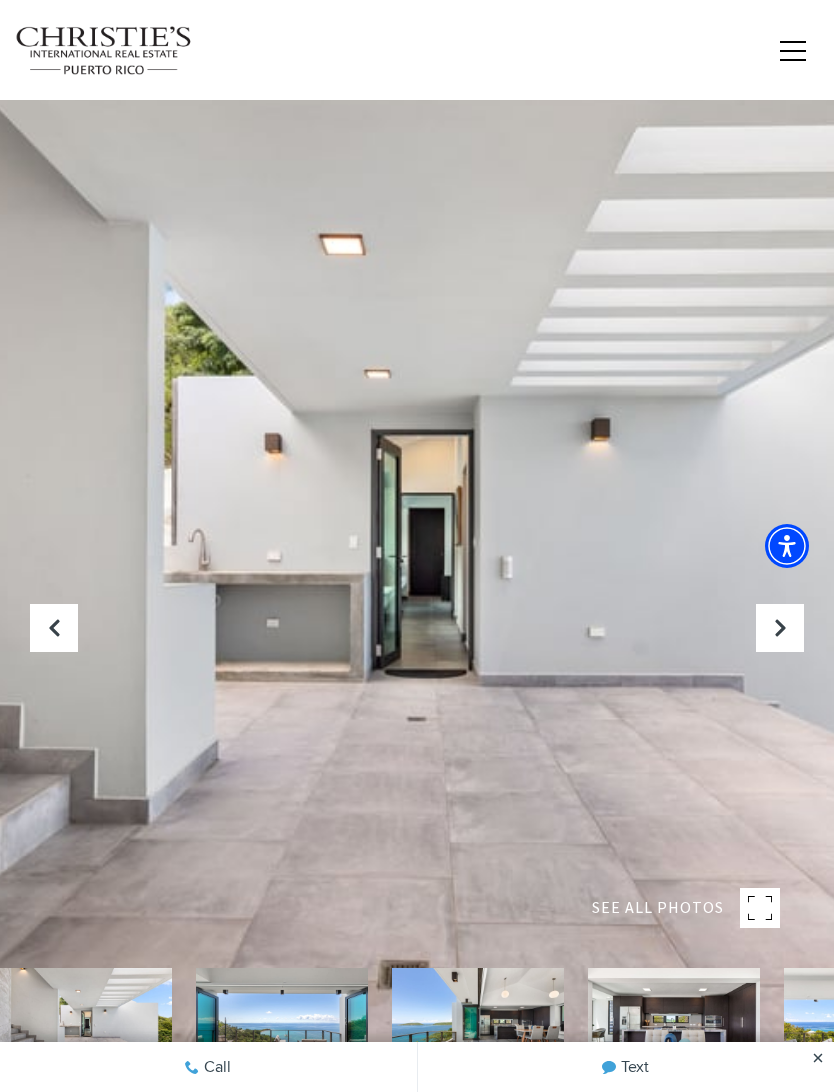 click at bounding box center [780, 628] 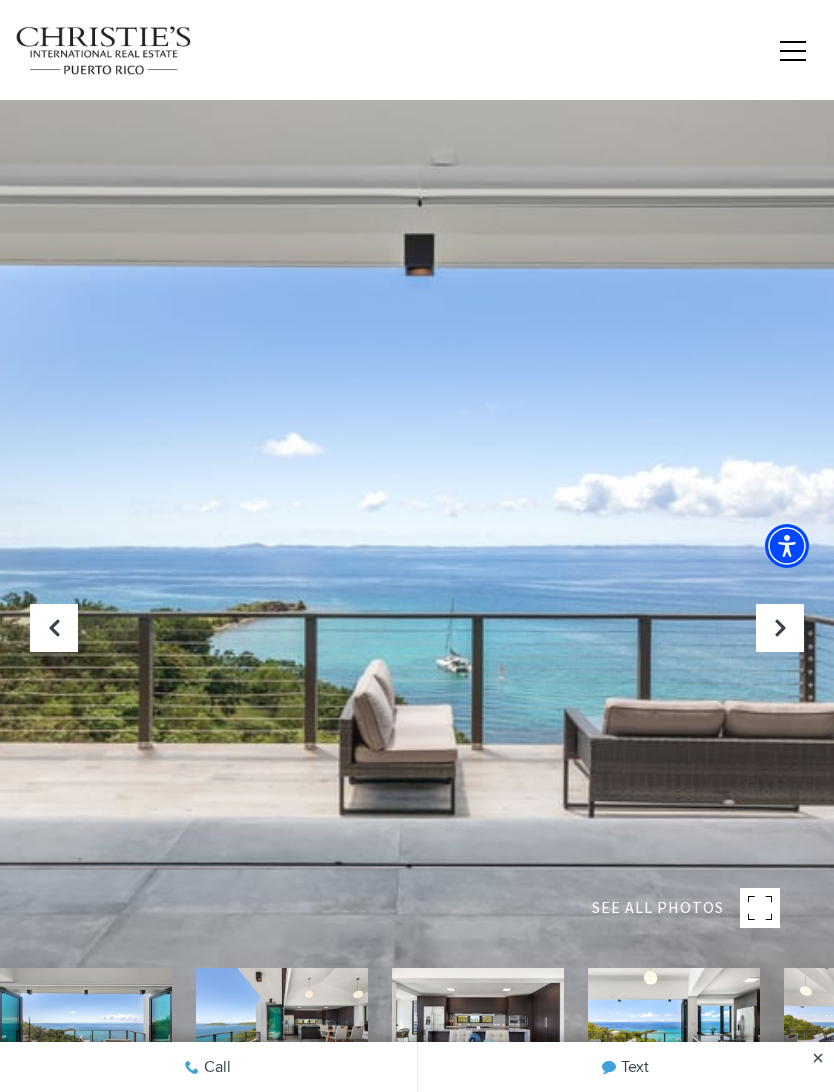 click at bounding box center [780, 628] 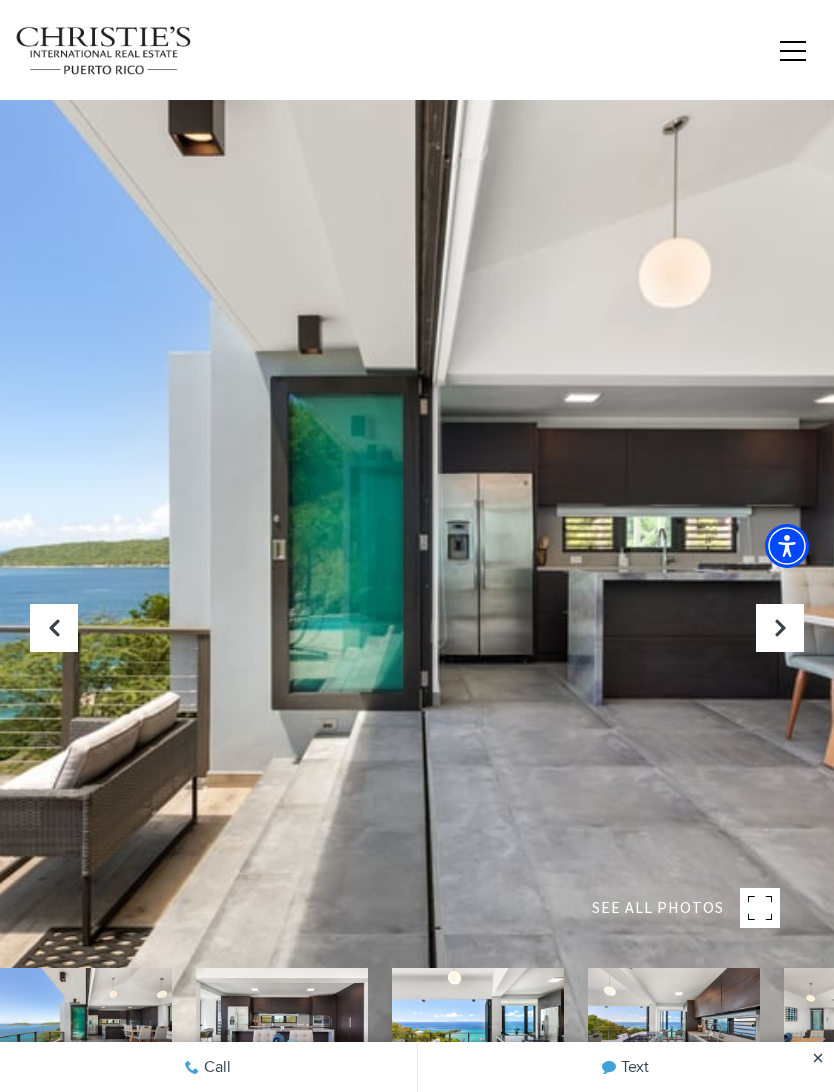click at bounding box center (780, 628) 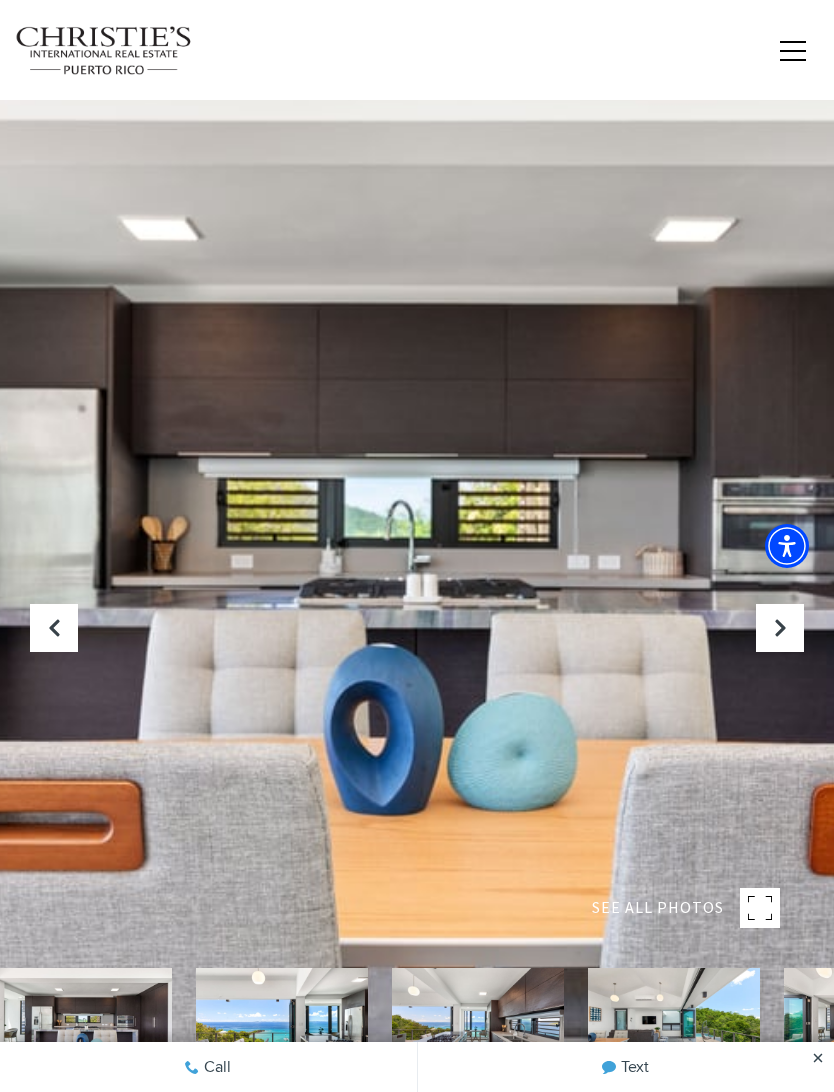 click at bounding box center [780, 628] 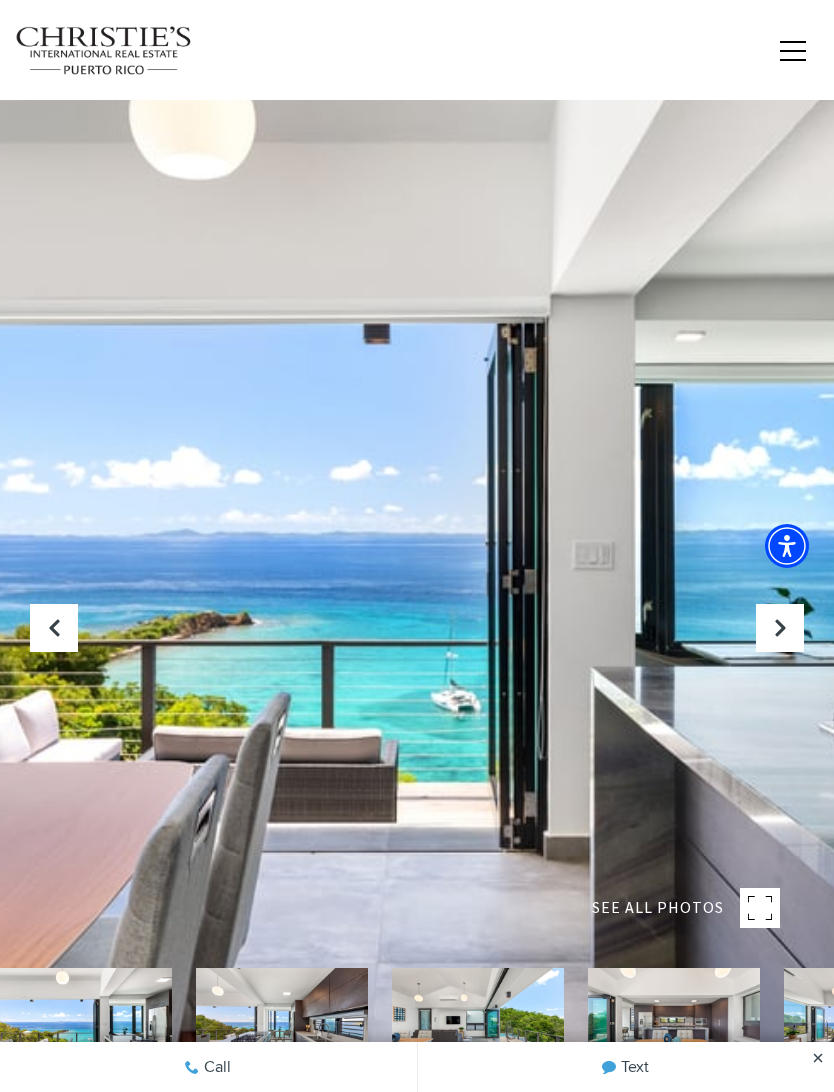 click at bounding box center (780, 628) 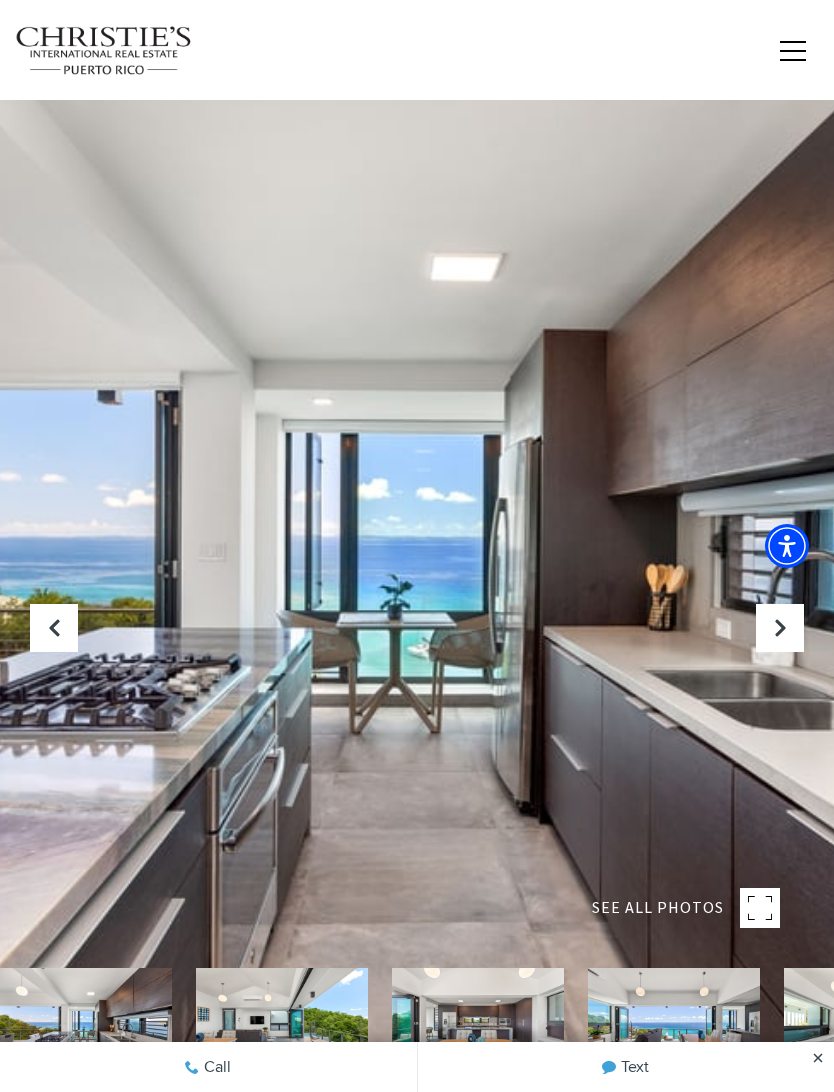 click at bounding box center [780, 628] 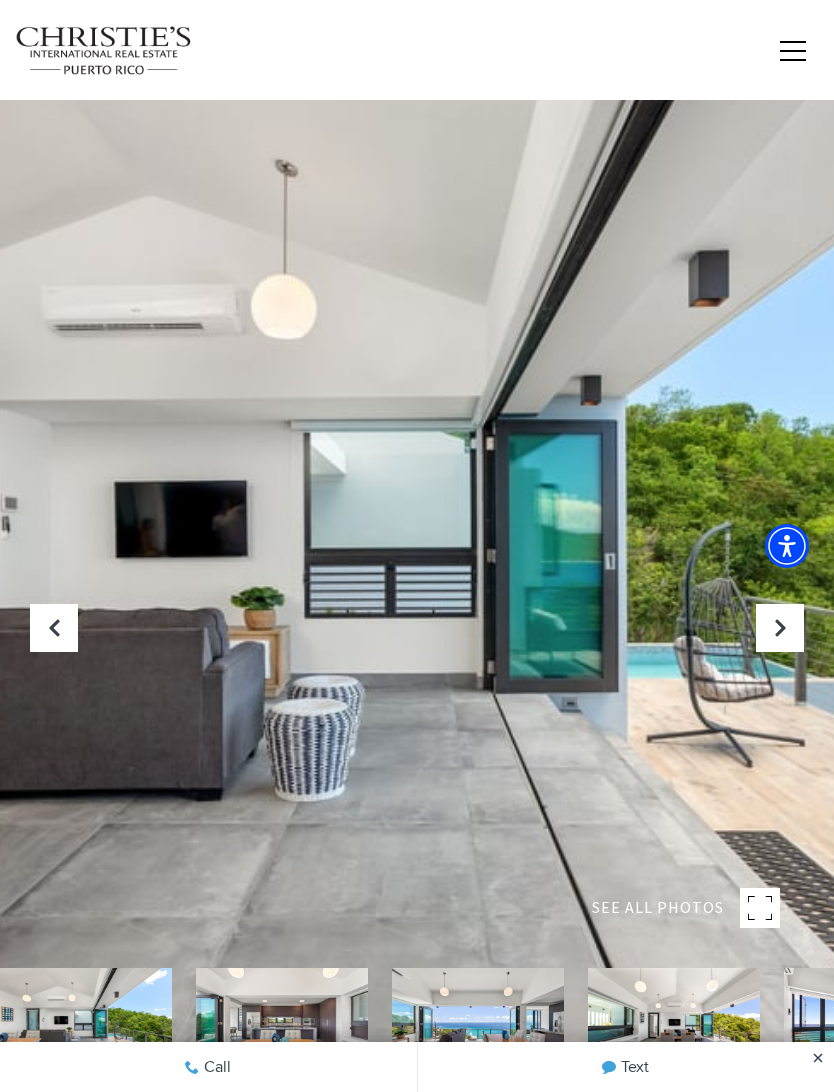 click at bounding box center [780, 628] 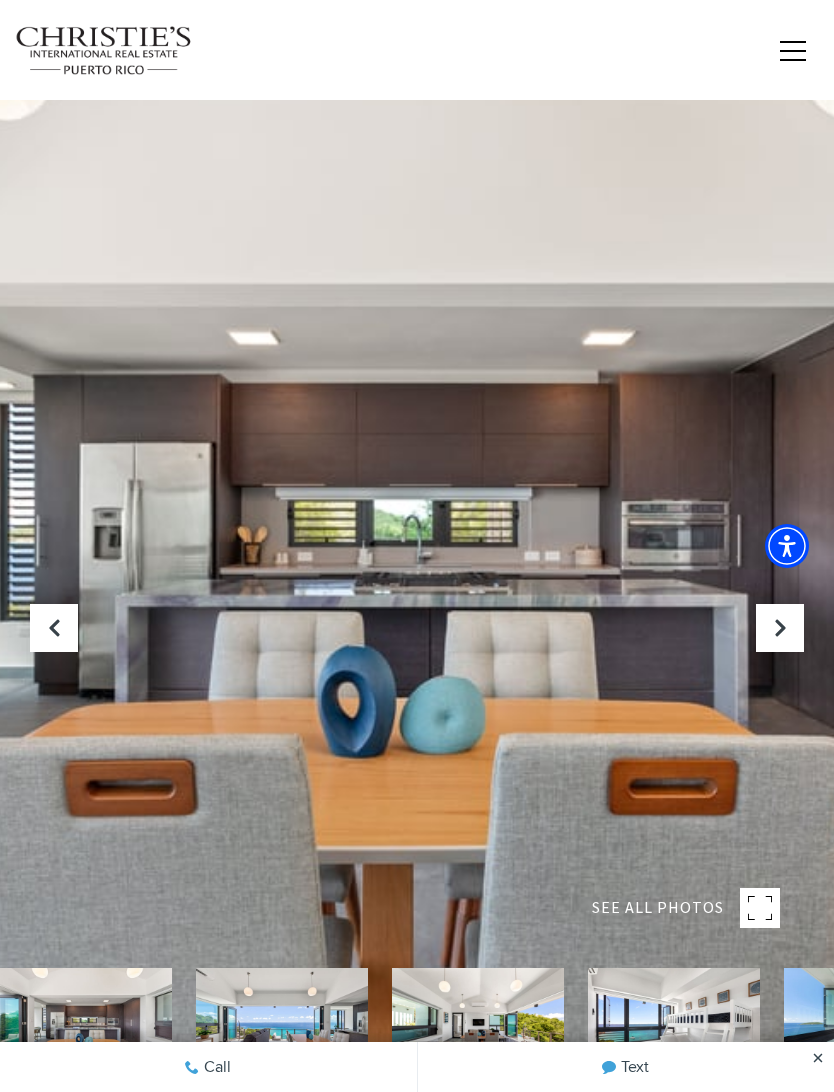 click at bounding box center (780, 628) 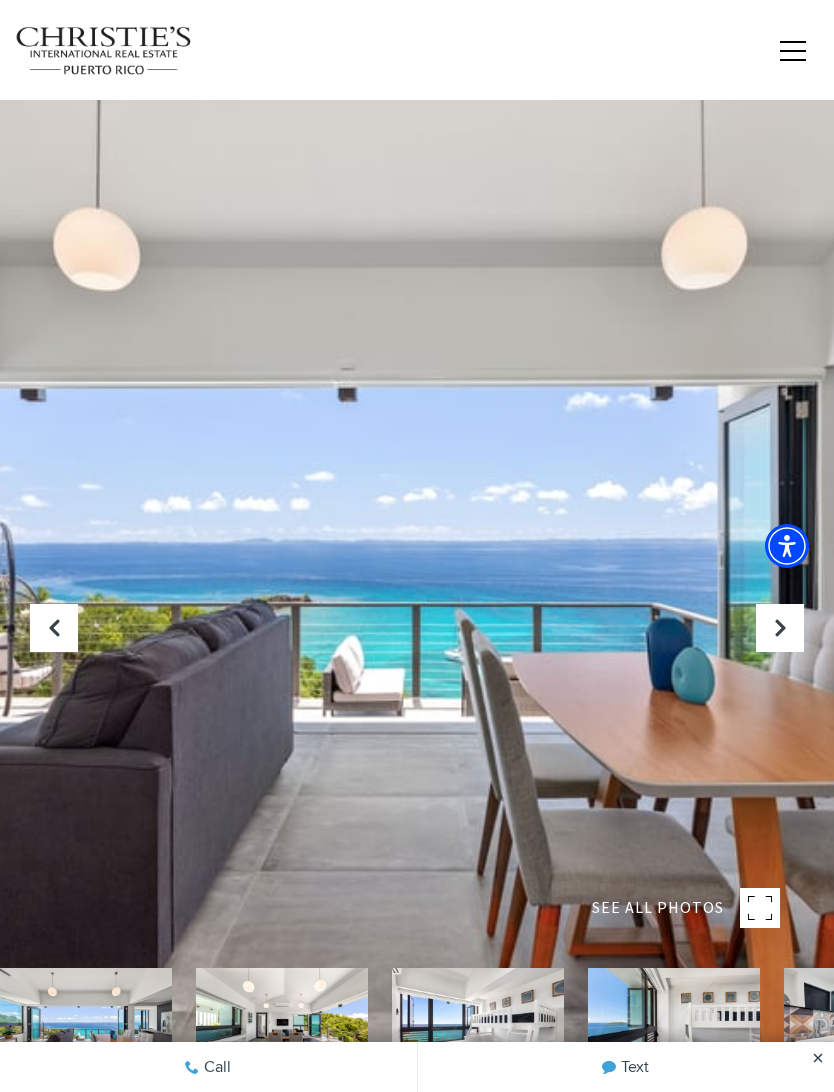 click at bounding box center [780, 628] 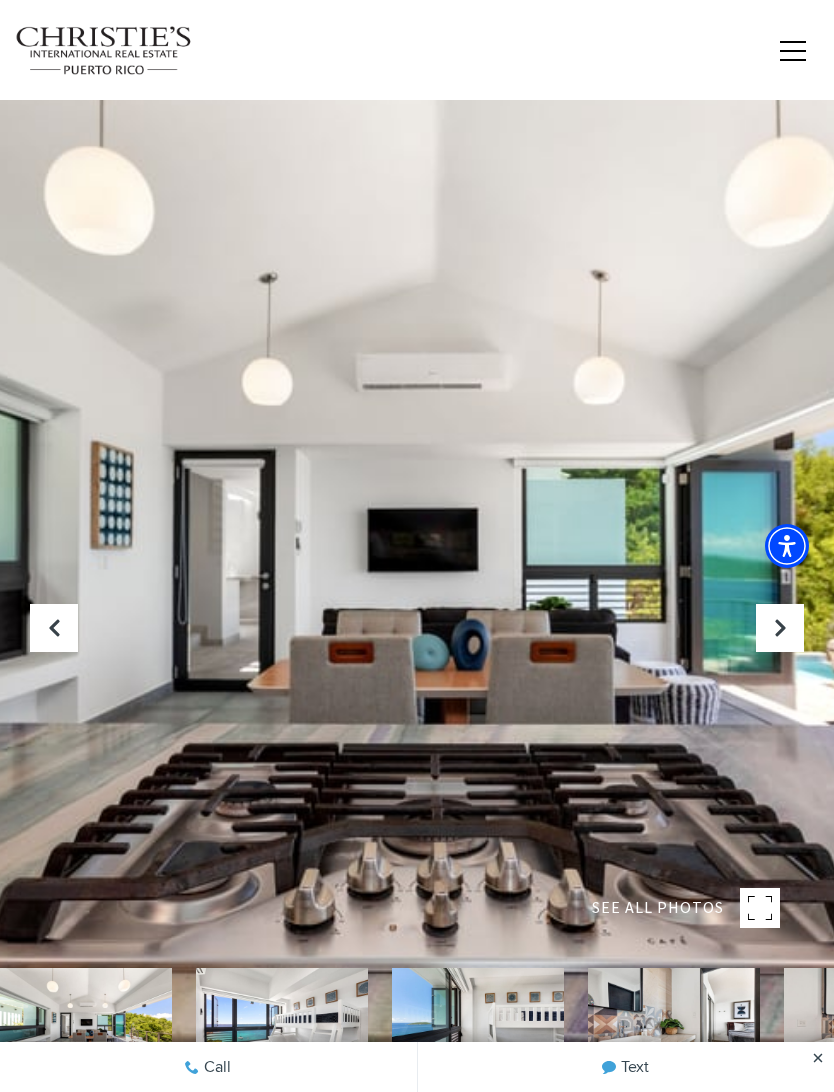 click at bounding box center [780, 628] 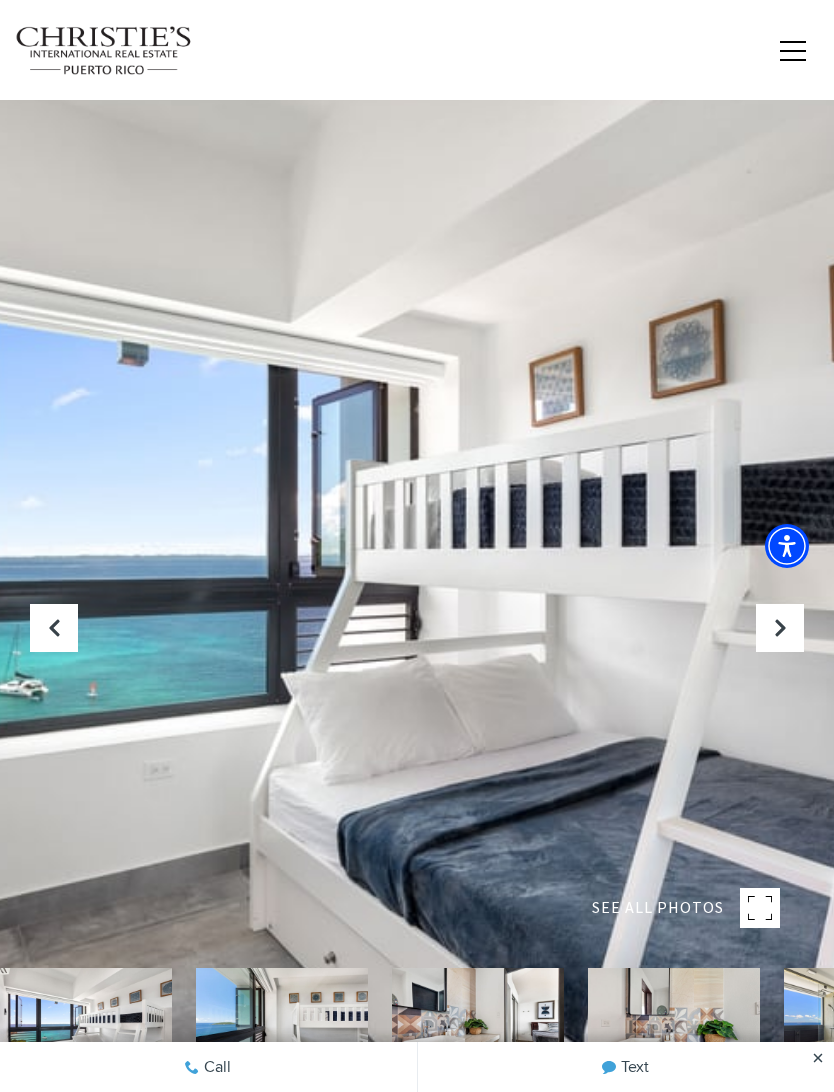 click at bounding box center [780, 628] 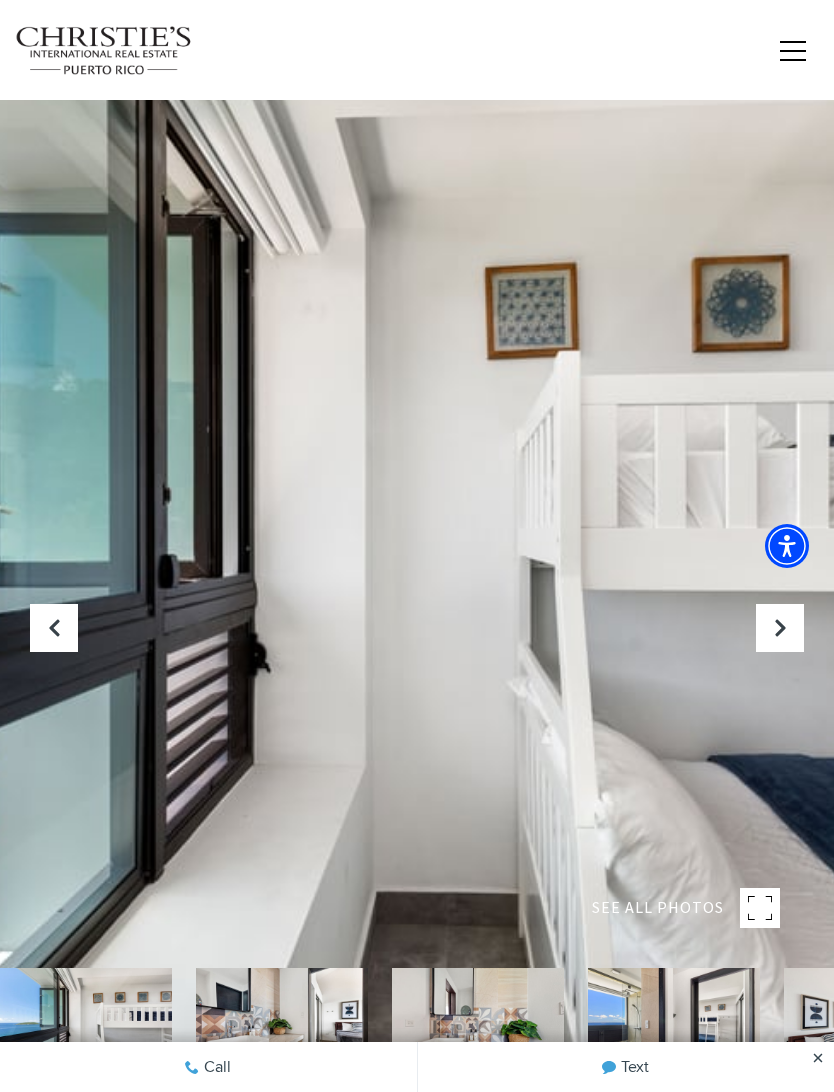click at bounding box center (780, 628) 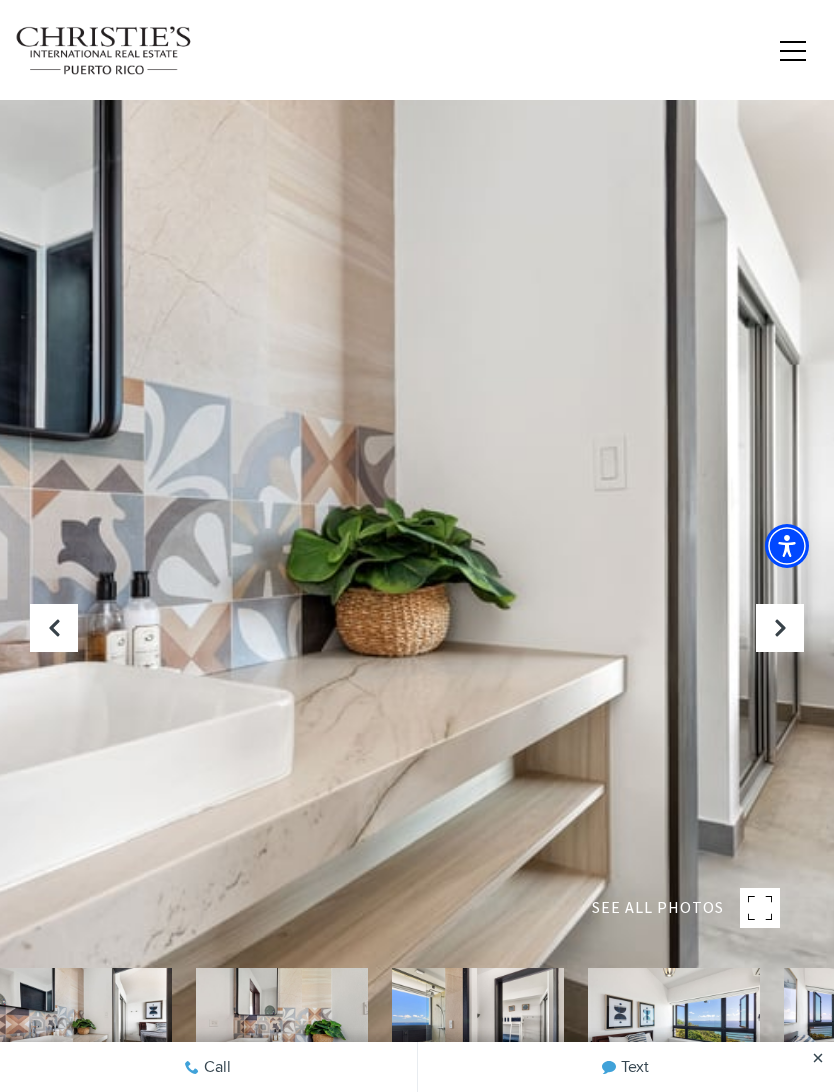 click at bounding box center (780, 628) 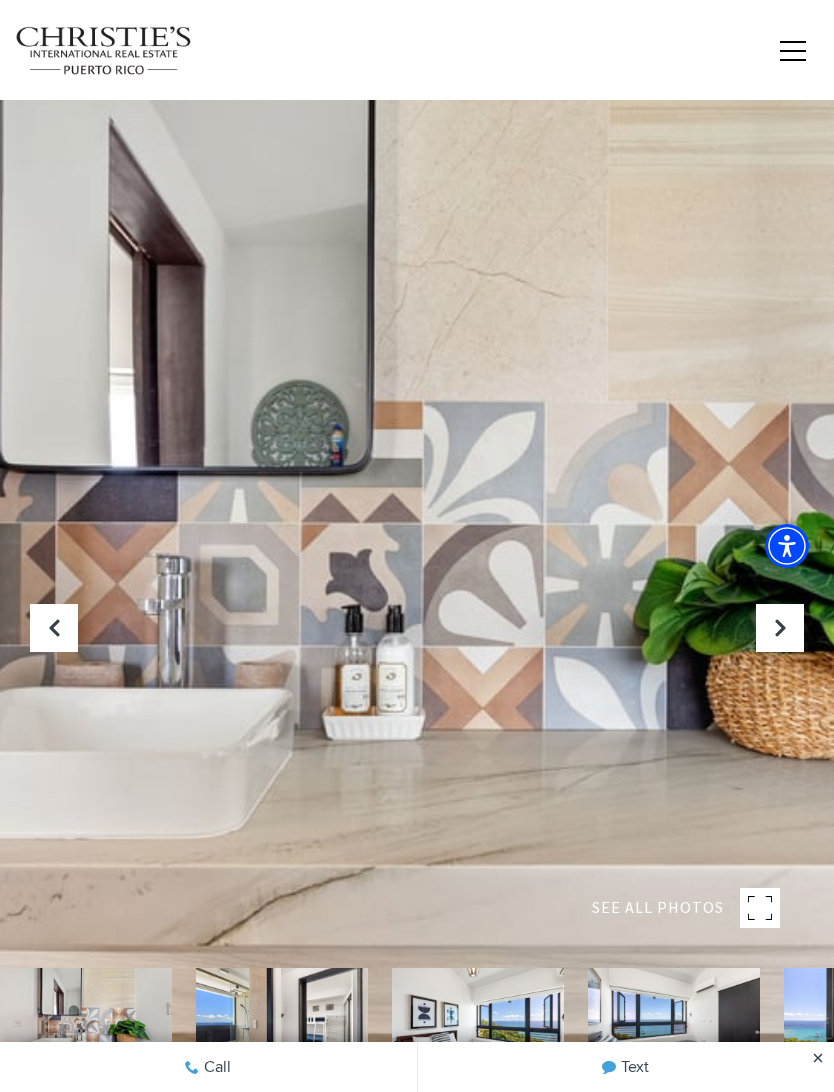click at bounding box center (780, 628) 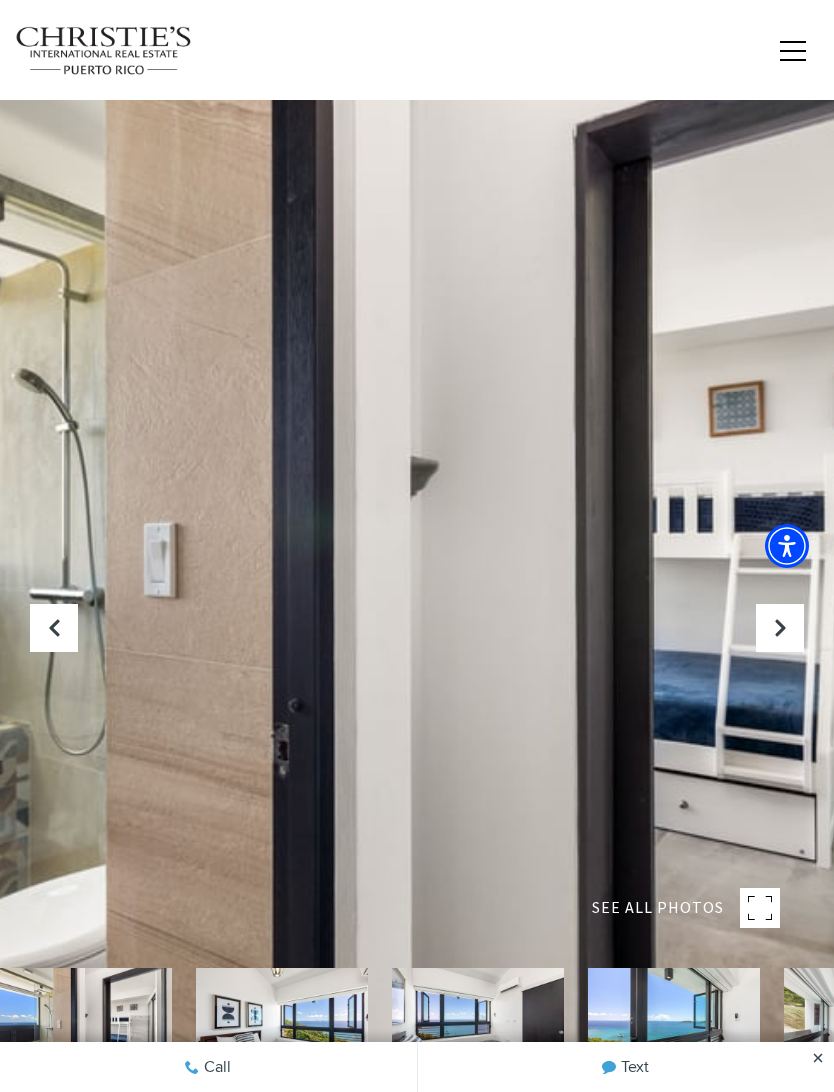 click at bounding box center [780, 628] 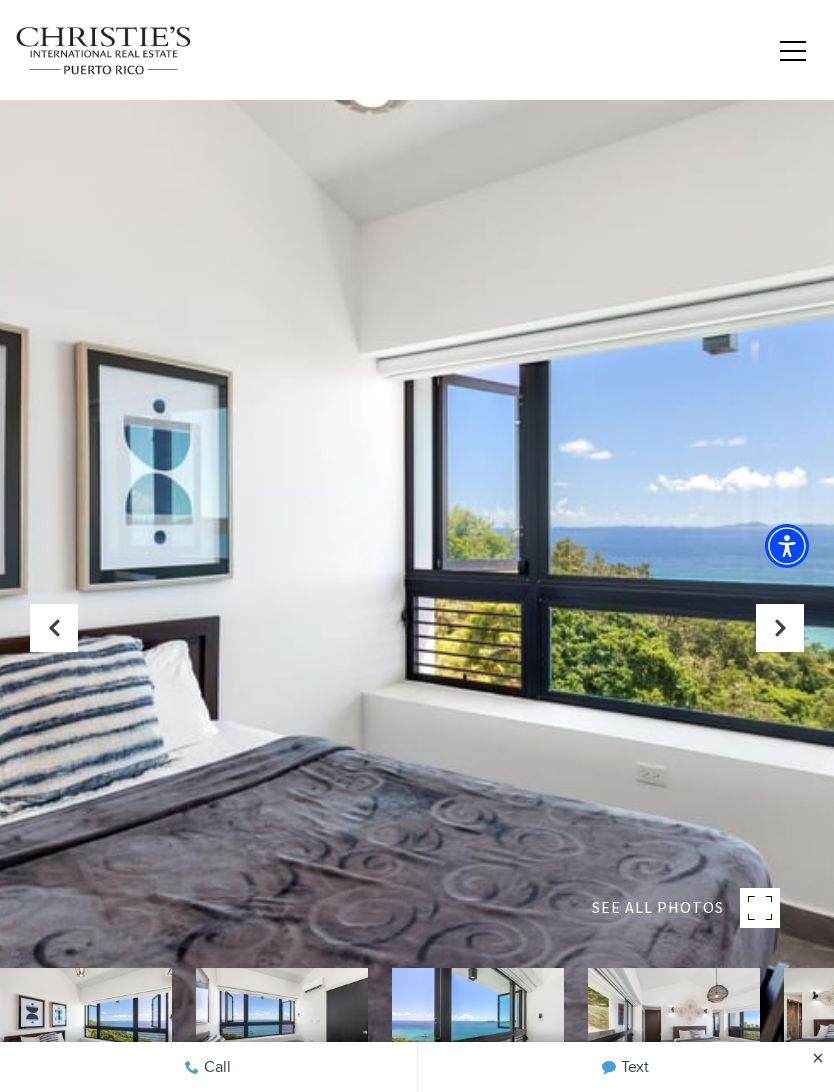click at bounding box center (780, 628) 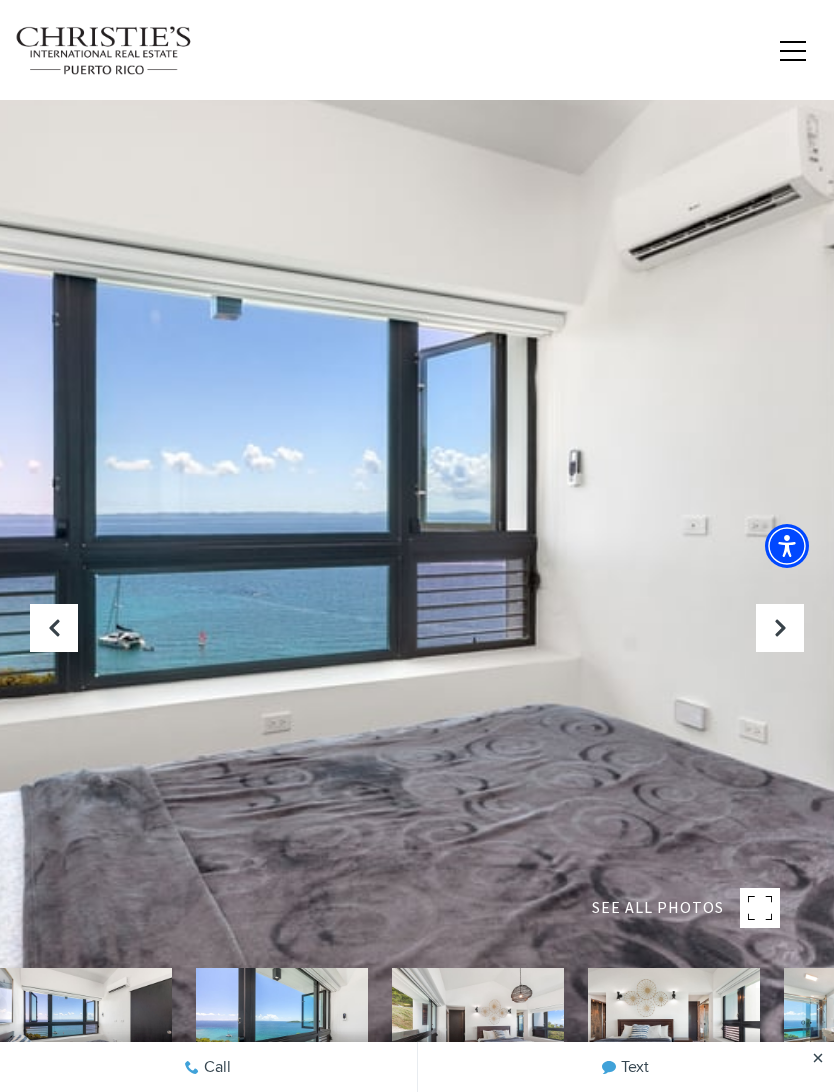 click at bounding box center [780, 628] 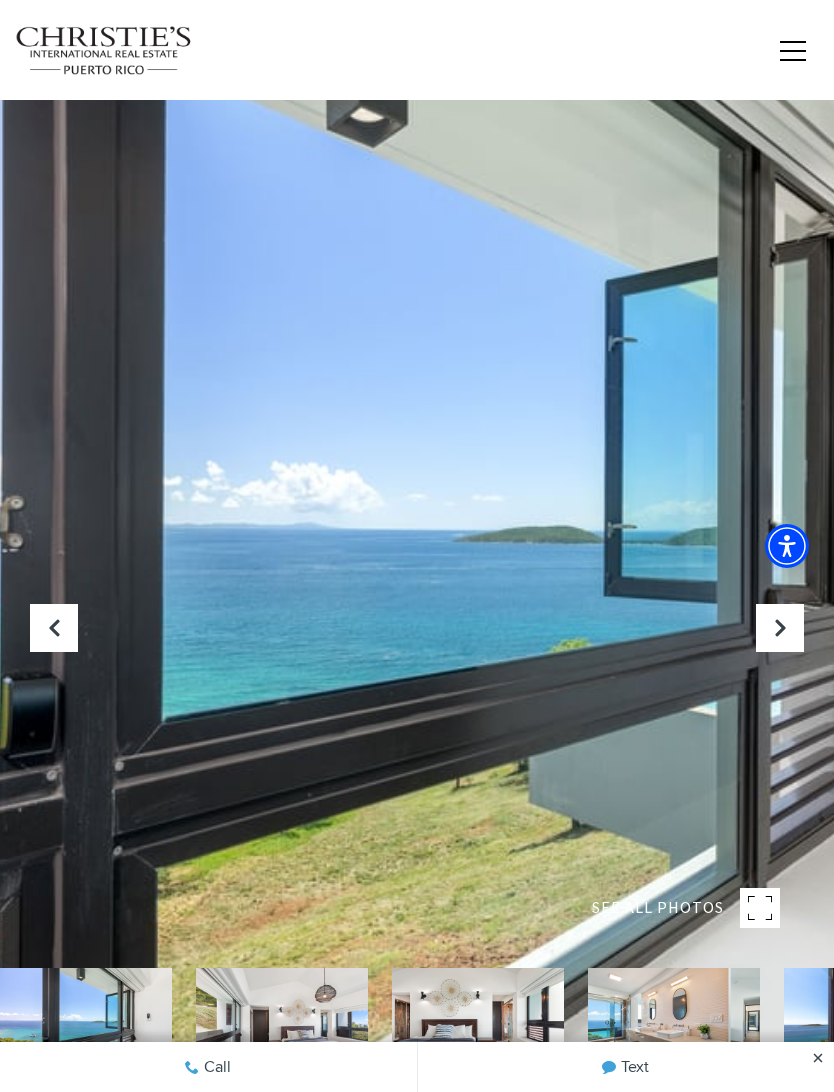 click at bounding box center (780, 628) 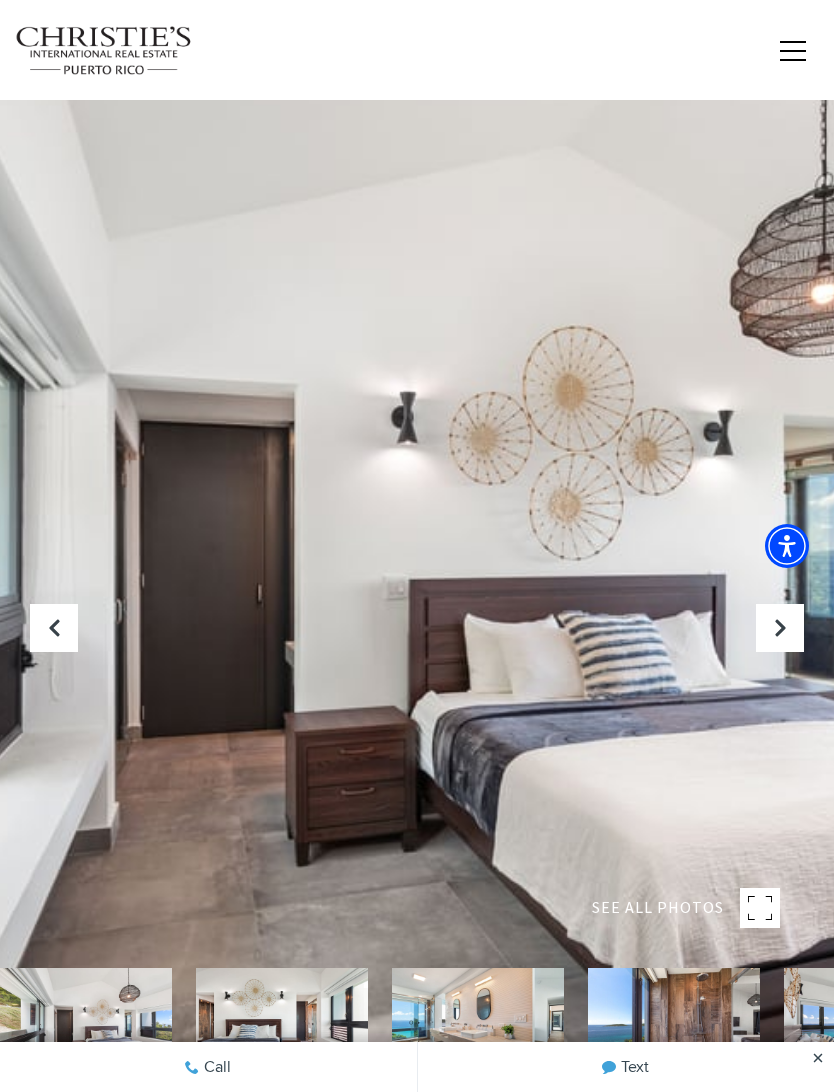 click at bounding box center [780, 628] 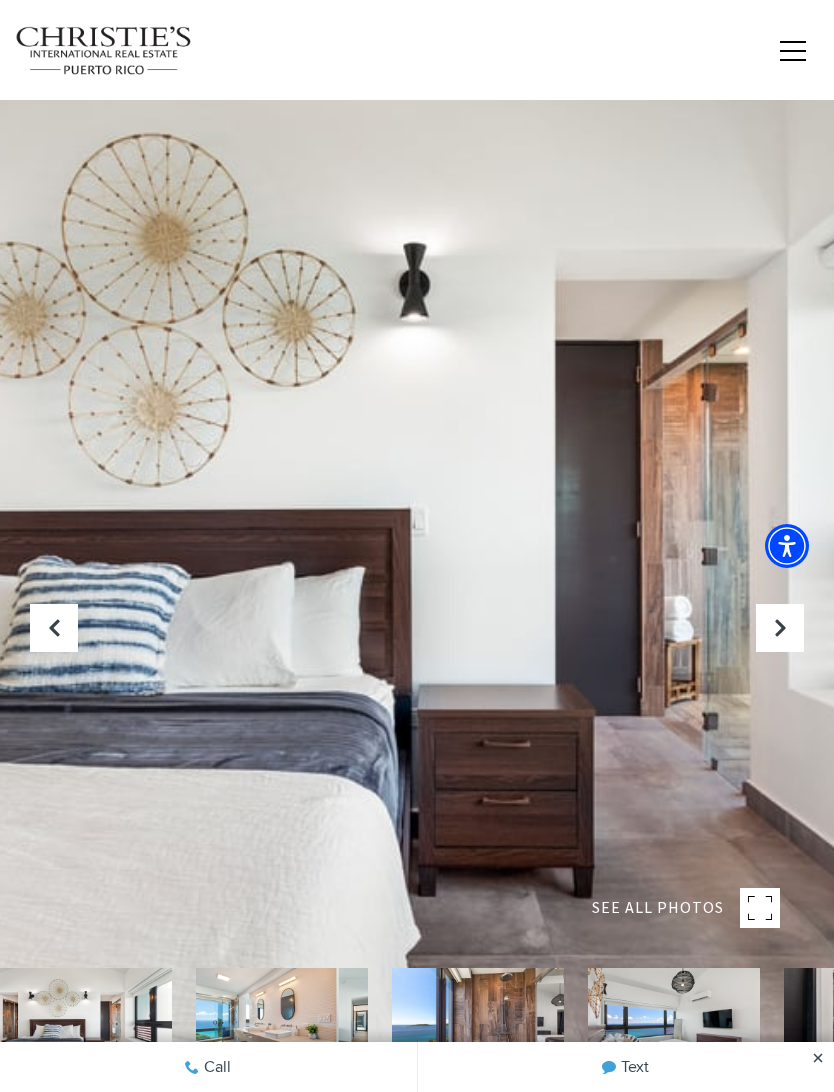 click at bounding box center [780, 628] 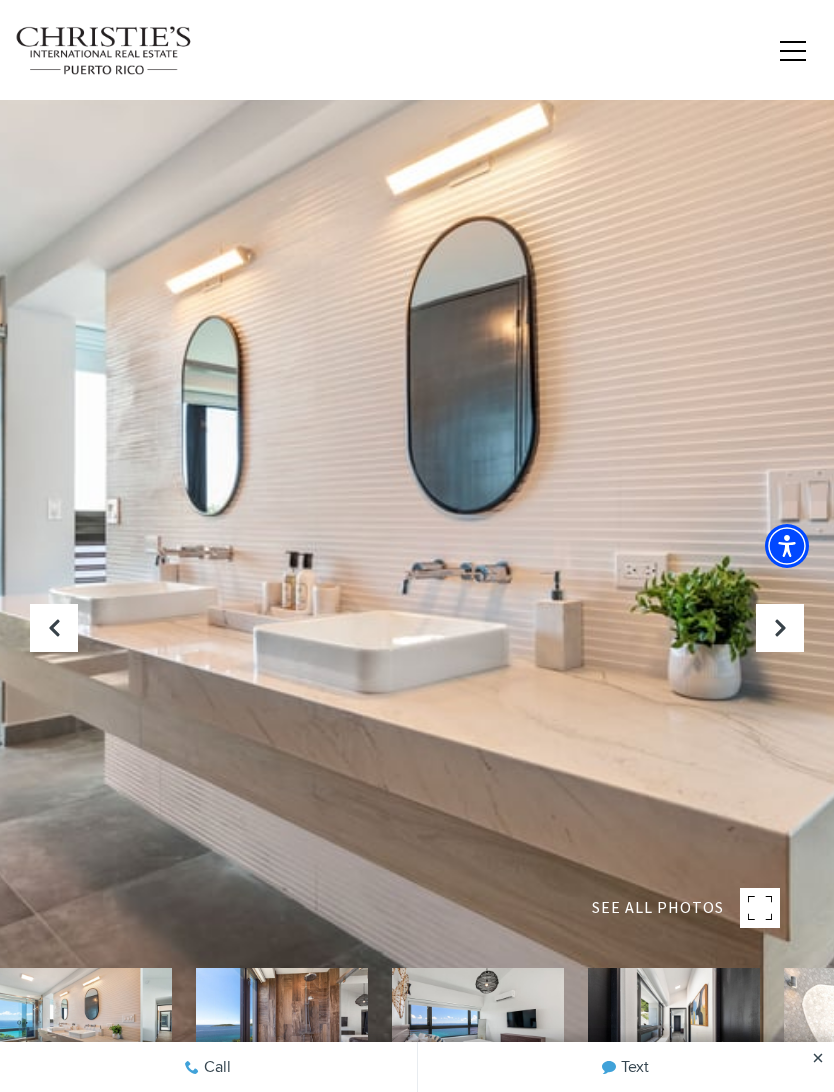 click at bounding box center (780, 628) 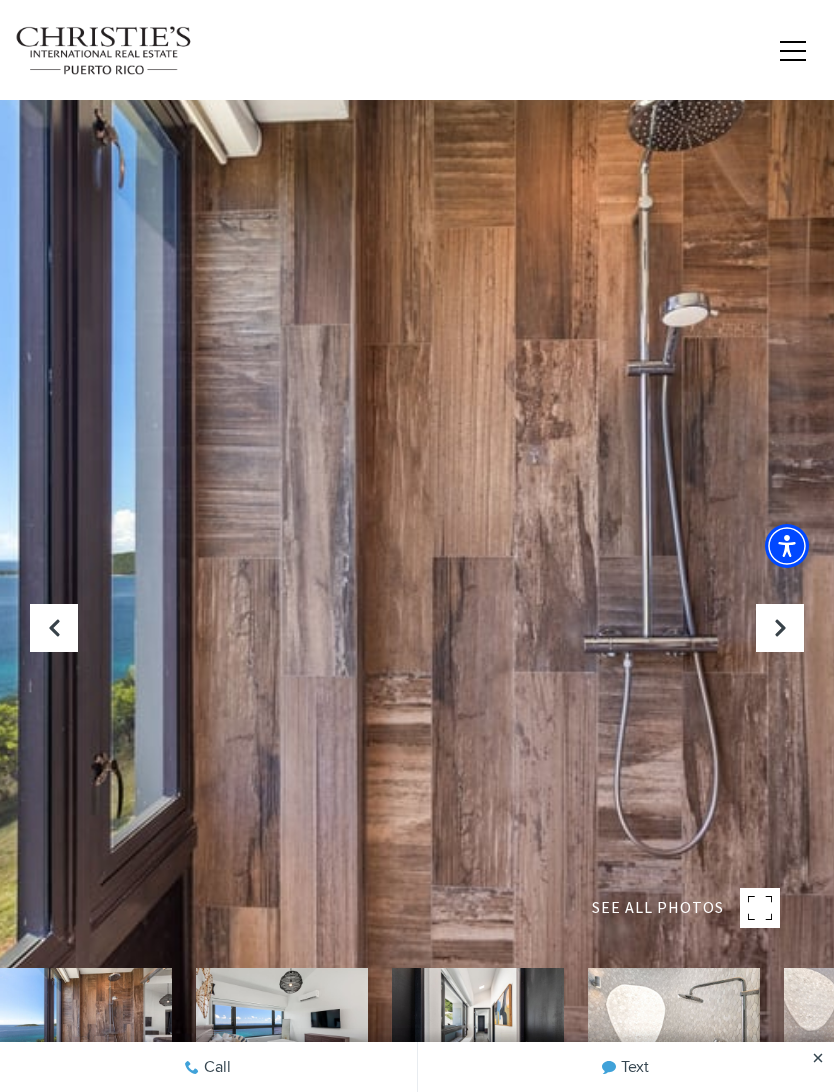click at bounding box center [780, 628] 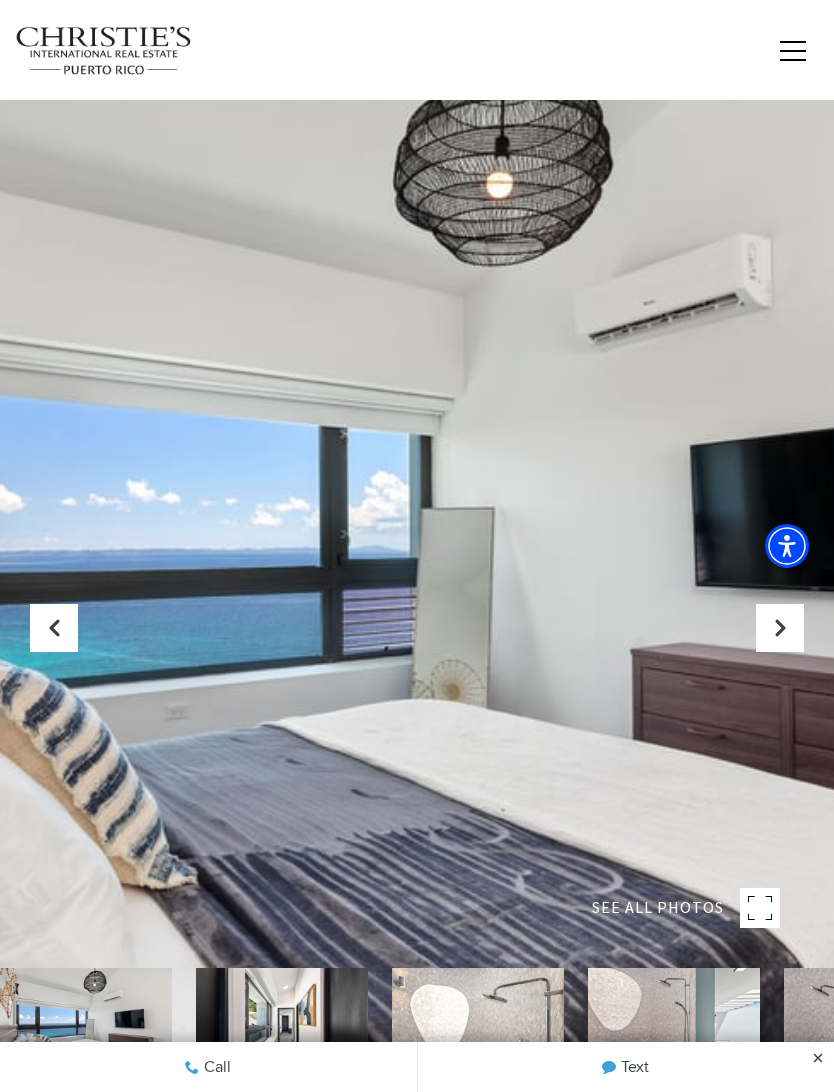 click at bounding box center (780, 628) 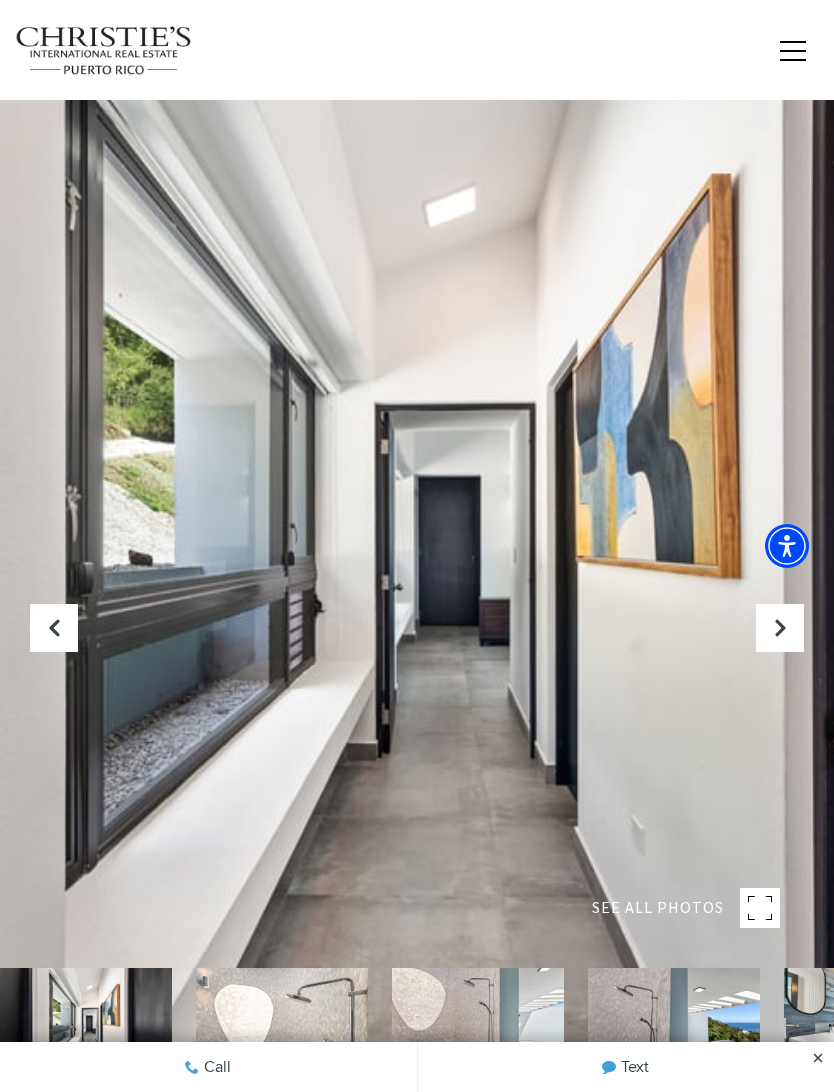 click at bounding box center (780, 628) 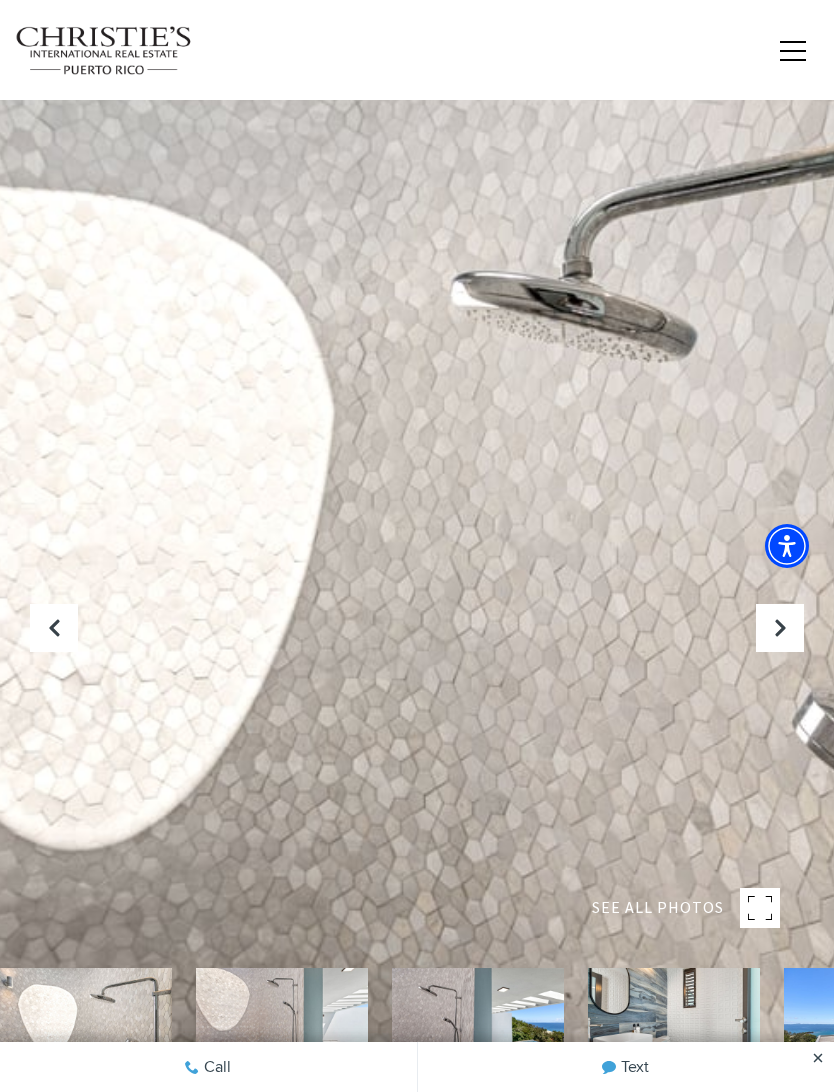 click at bounding box center (780, 628) 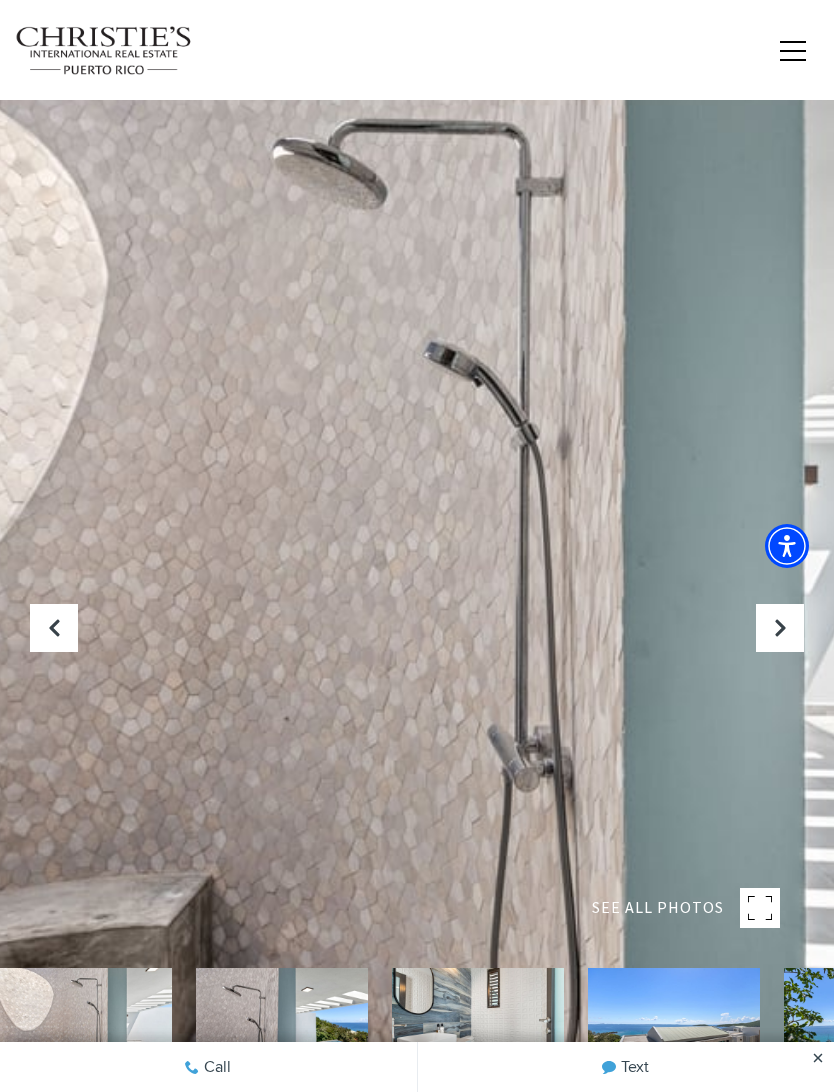 click at bounding box center (780, 628) 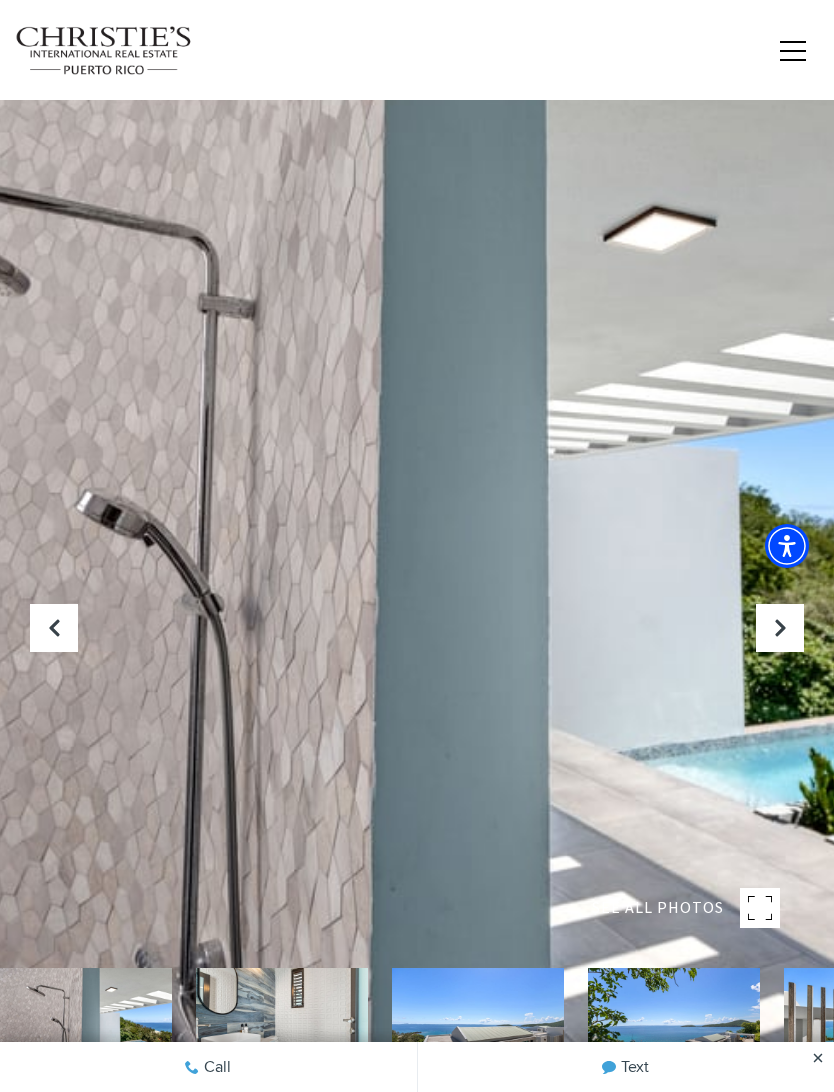 click at bounding box center (780, 628) 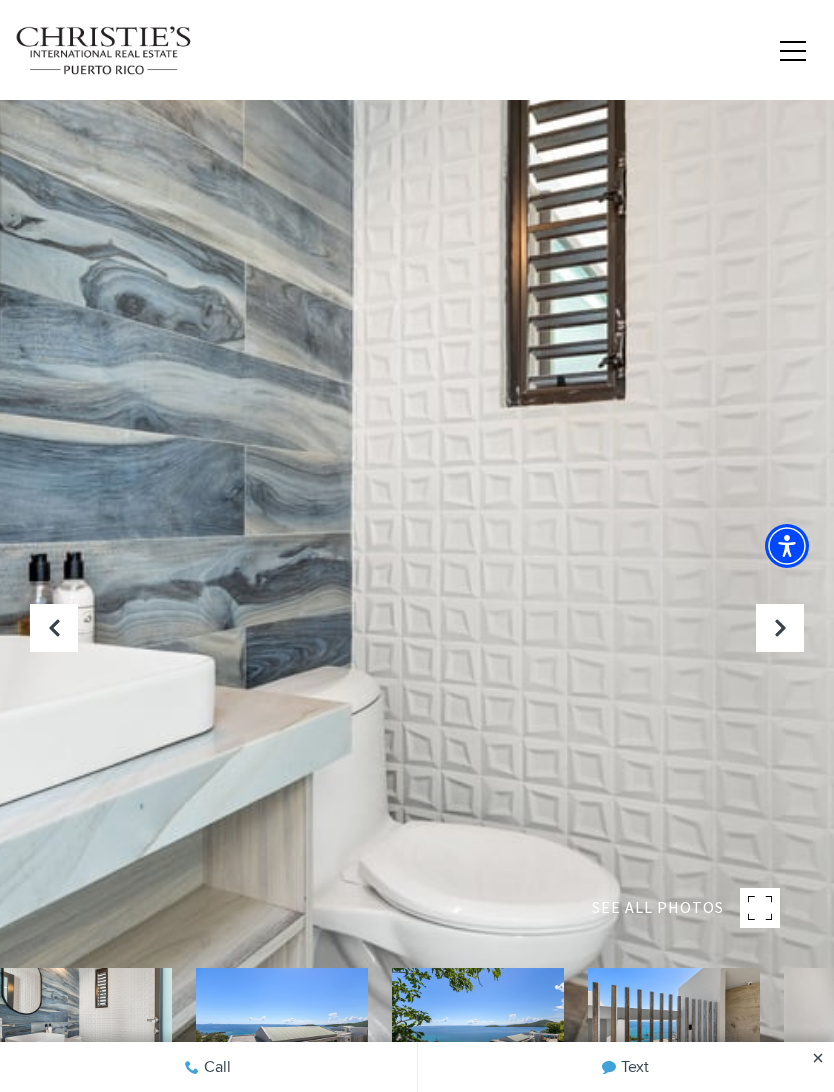 click at bounding box center [780, 628] 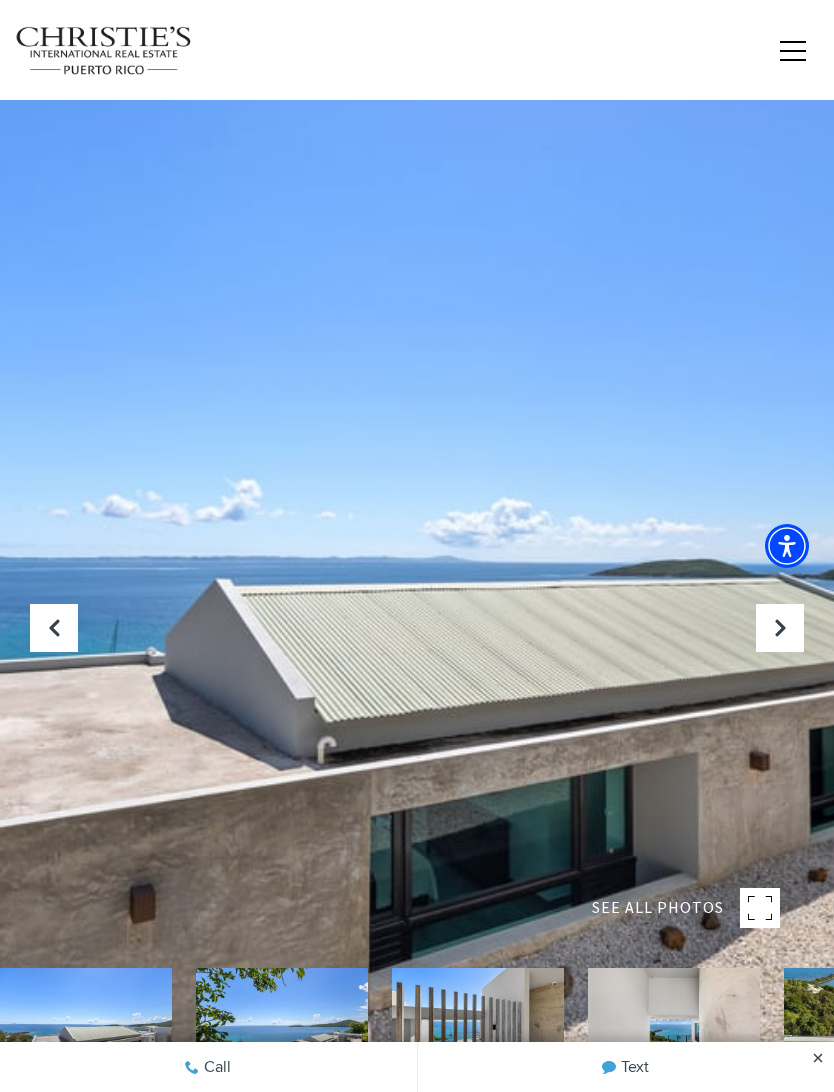 click at bounding box center [780, 628] 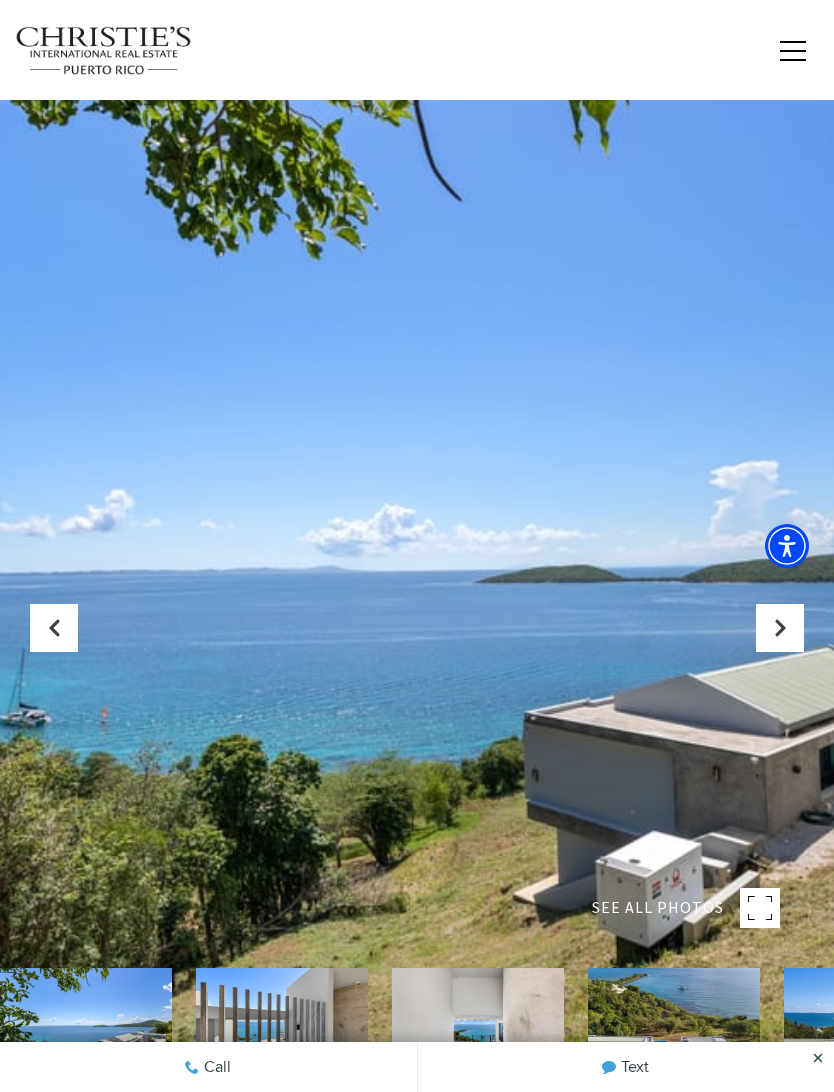 click at bounding box center (780, 628) 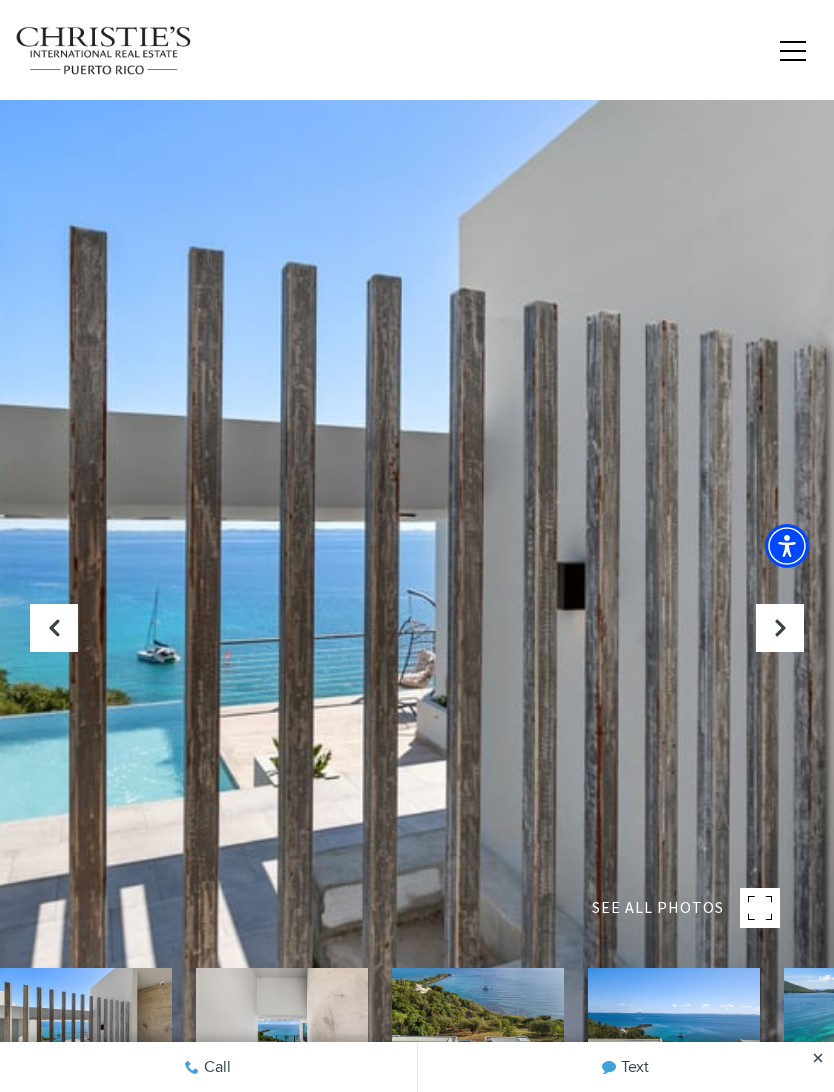 click at bounding box center (780, 628) 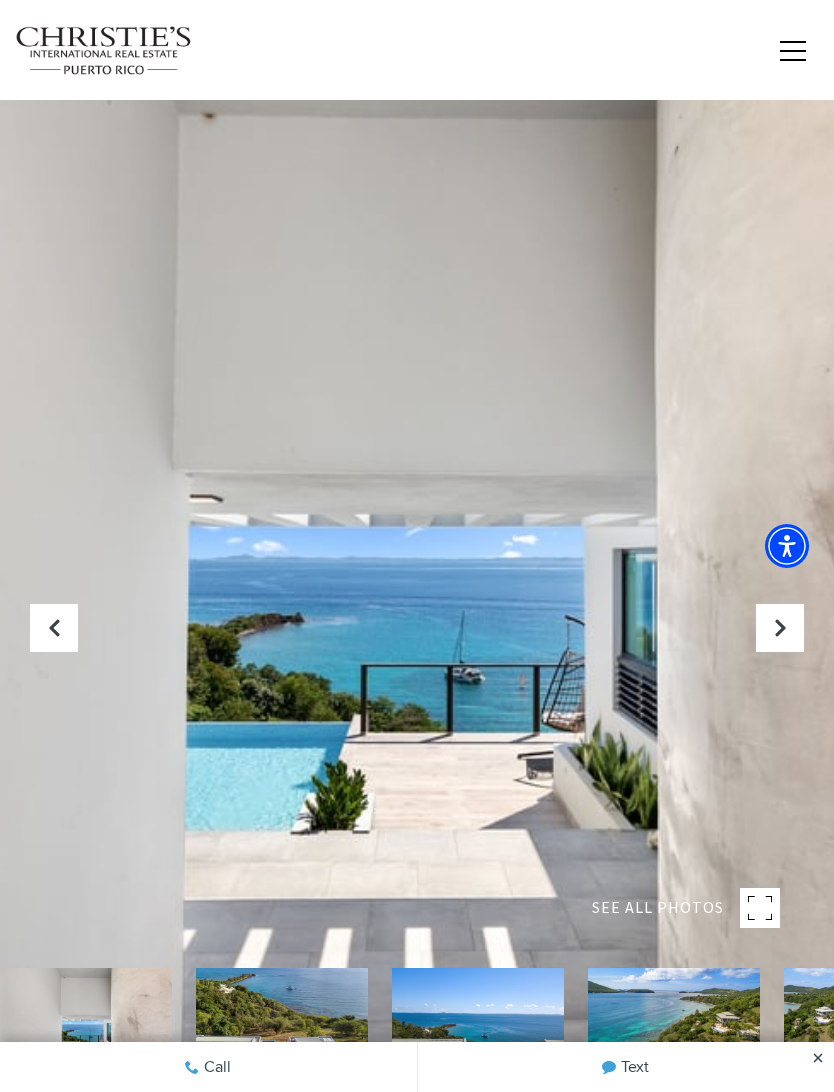 click at bounding box center (780, 628) 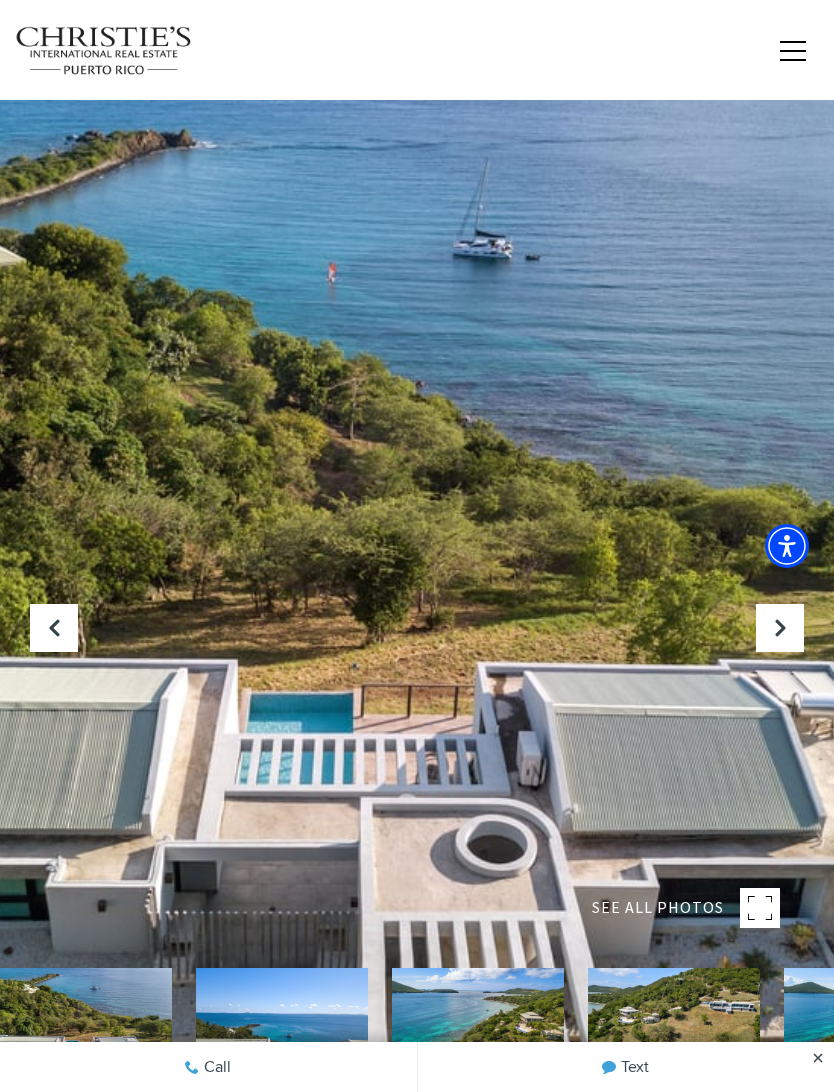 click at bounding box center (780, 628) 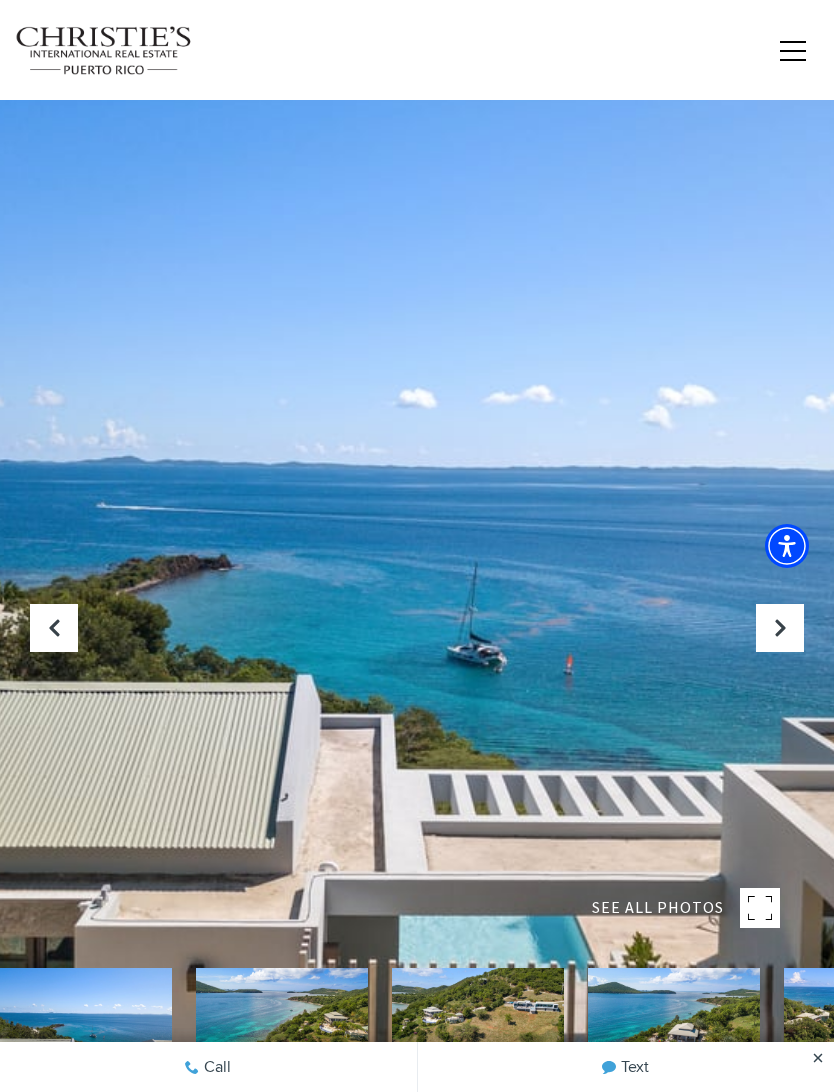 click at bounding box center [780, 628] 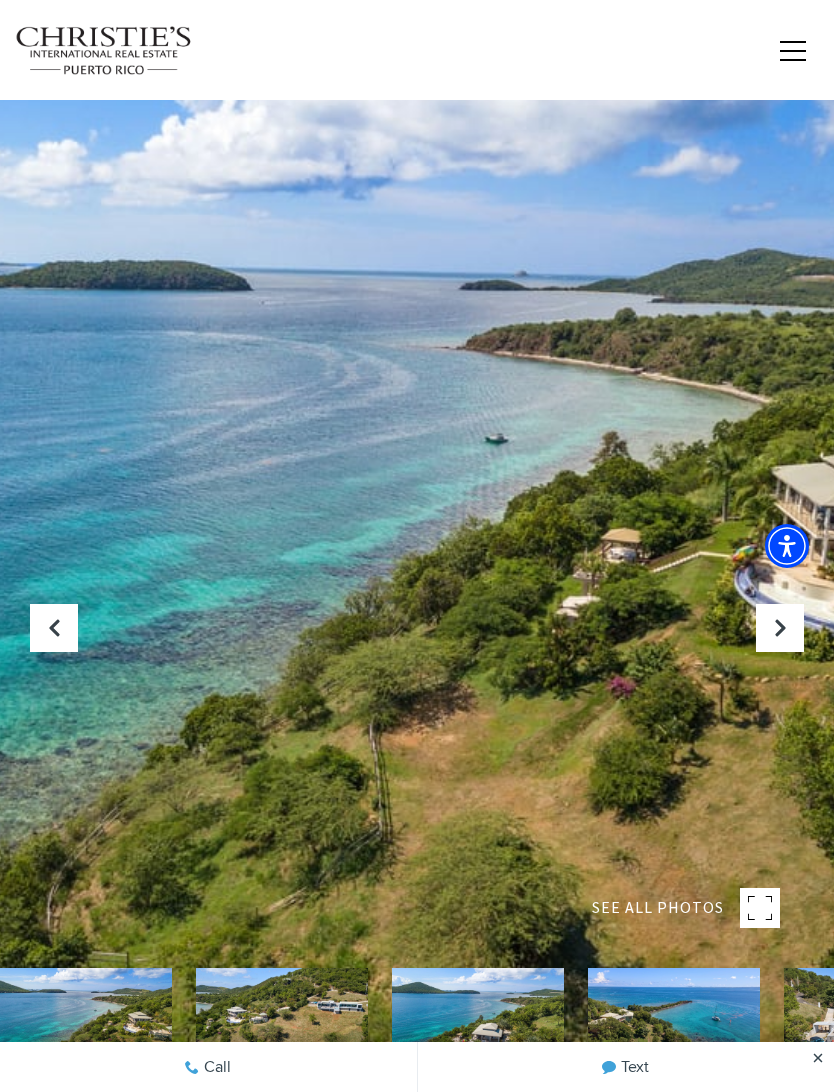 click at bounding box center [780, 628] 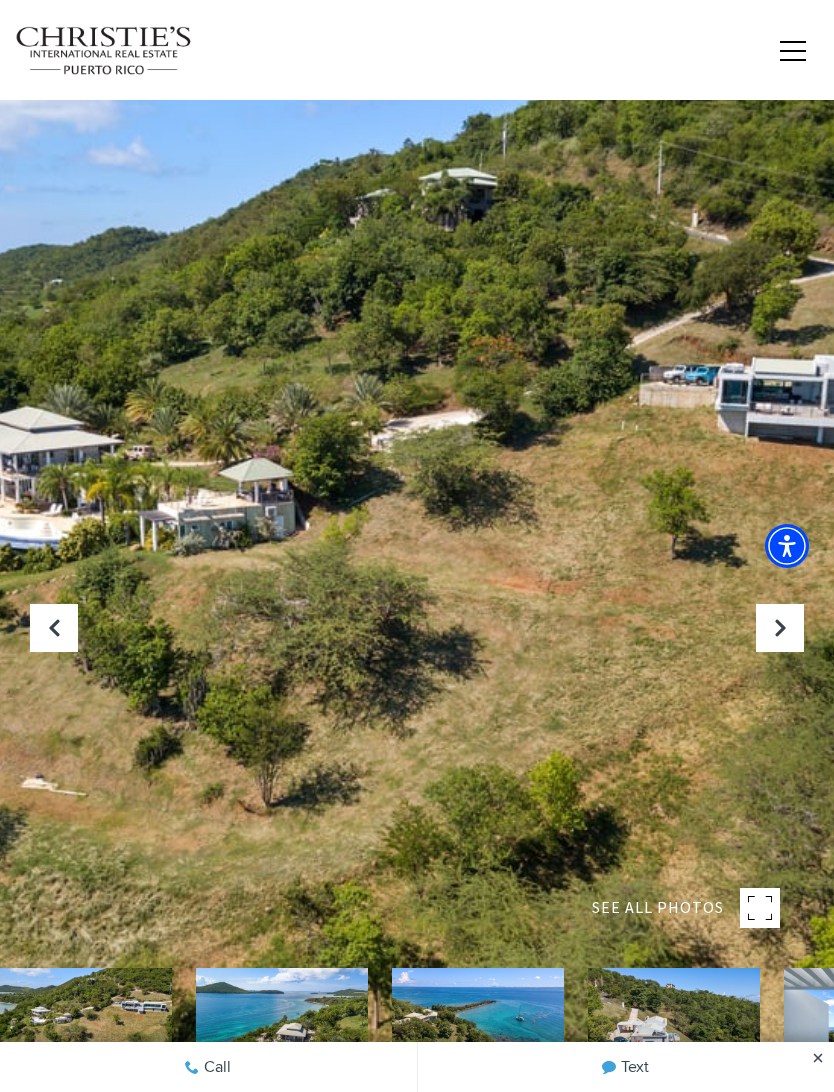 click at bounding box center (780, 628) 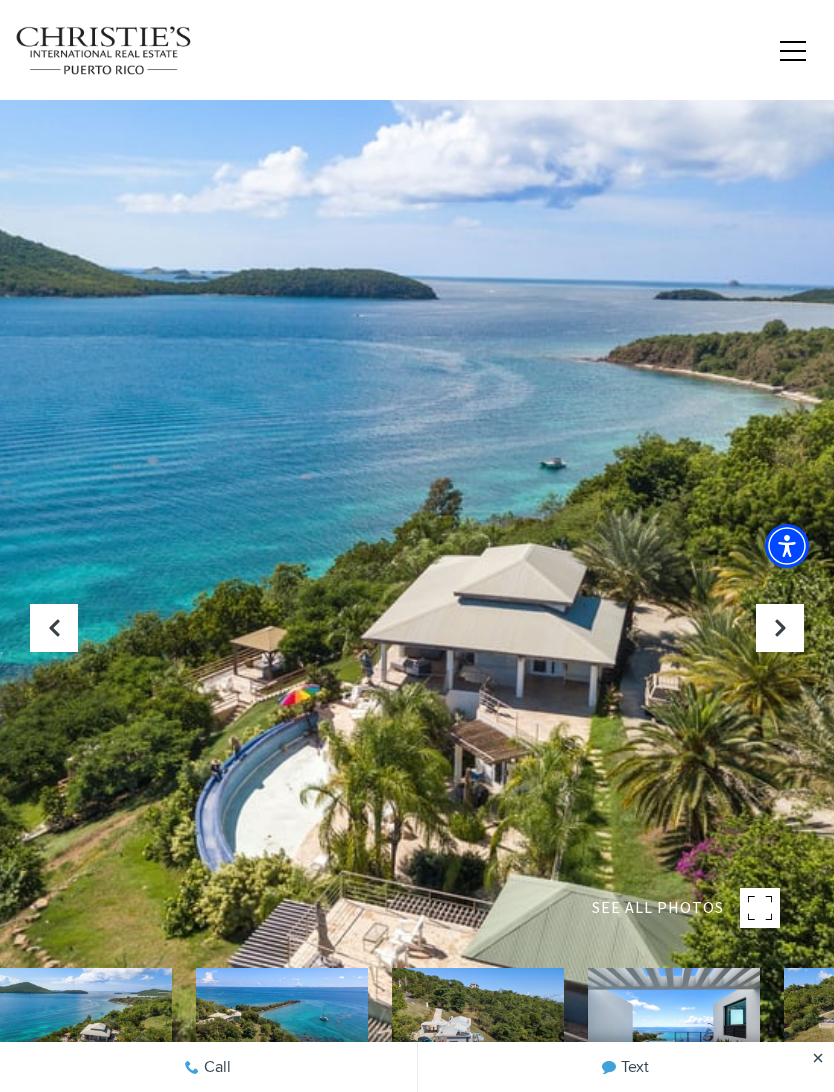 click at bounding box center [780, 628] 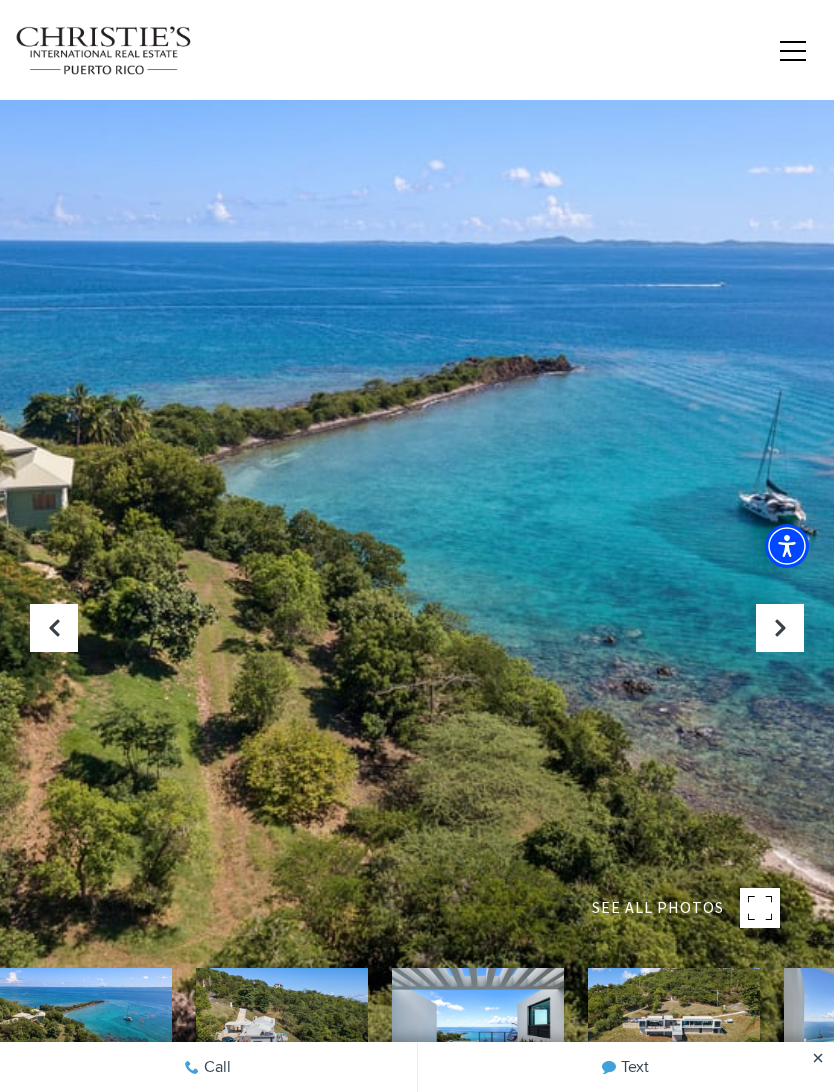 click at bounding box center [780, 628] 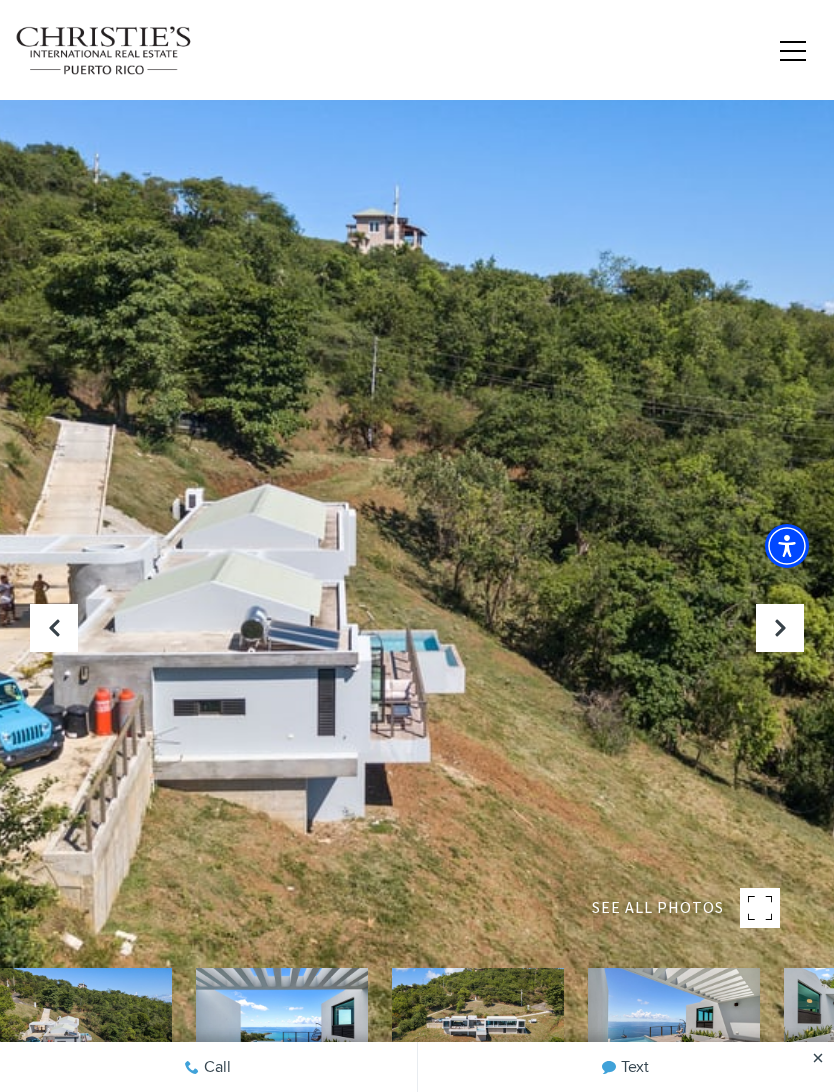 click at bounding box center (780, 628) 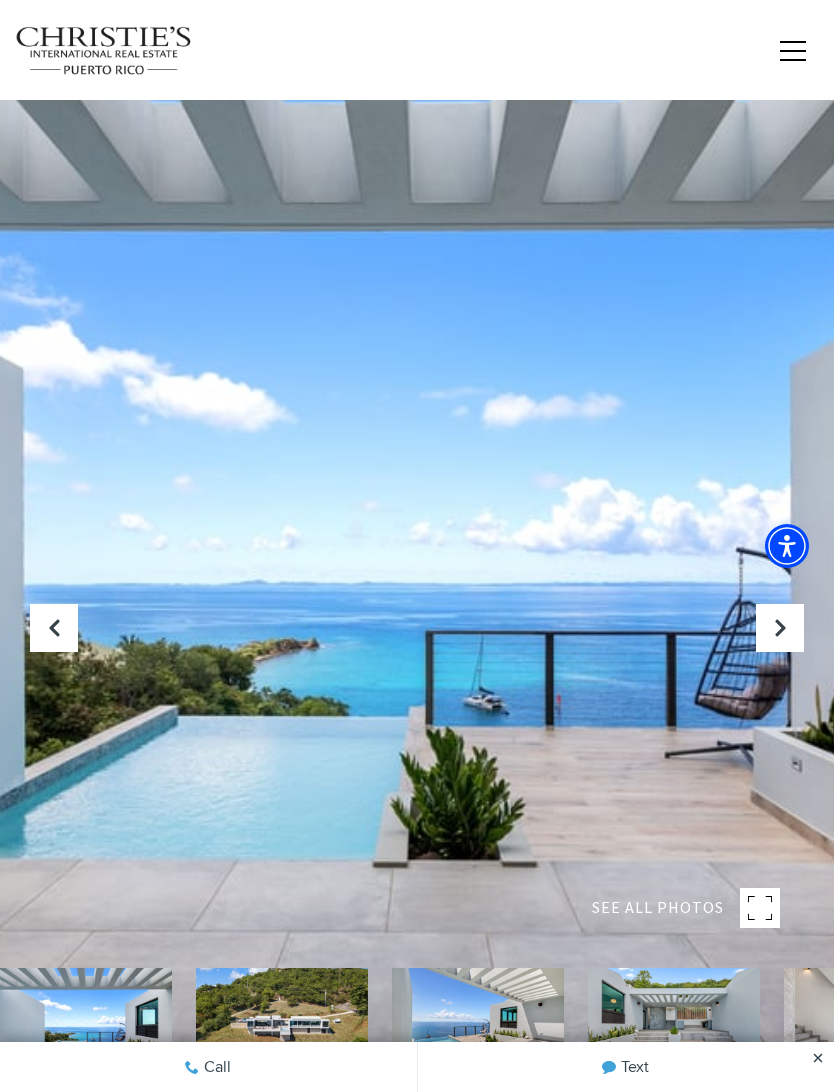 click at bounding box center (780, 628) 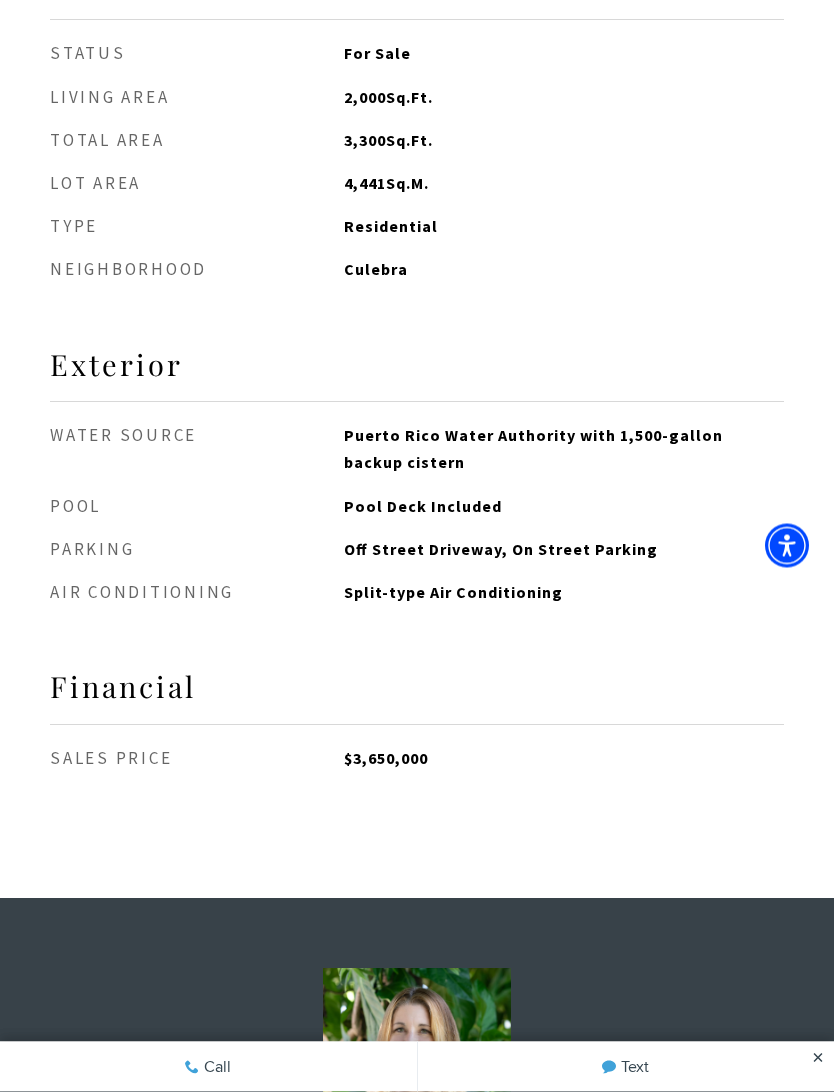 scroll, scrollTop: 5626, scrollLeft: 0, axis: vertical 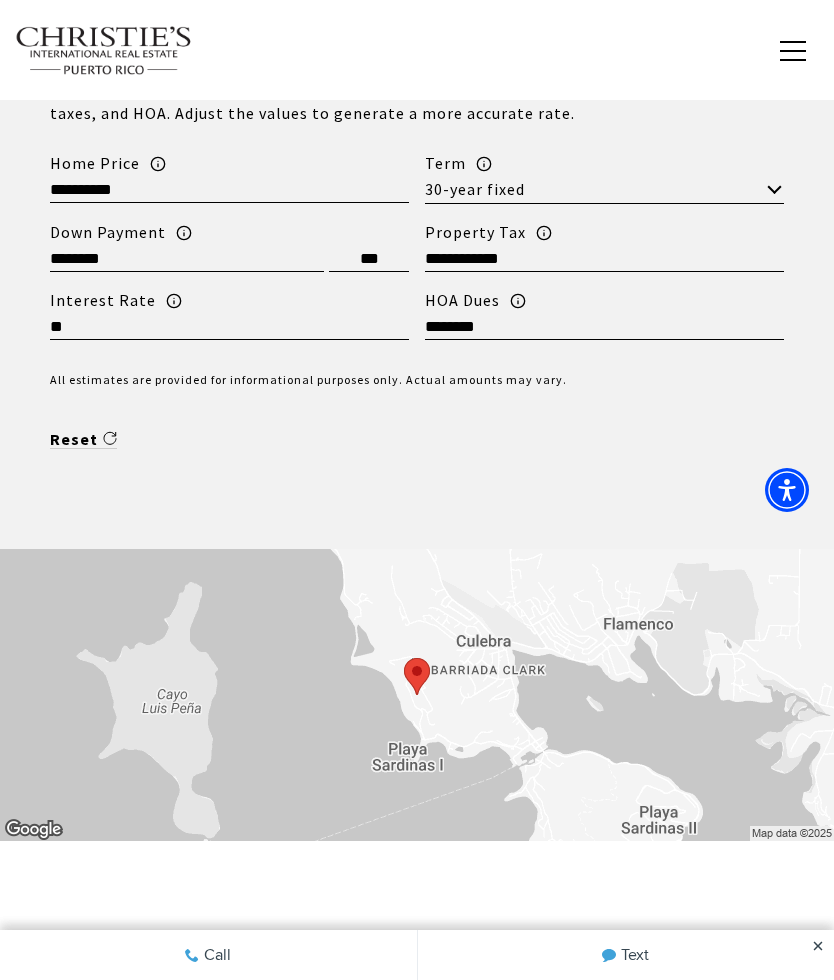 click on "**********" at bounding box center (417, -68) 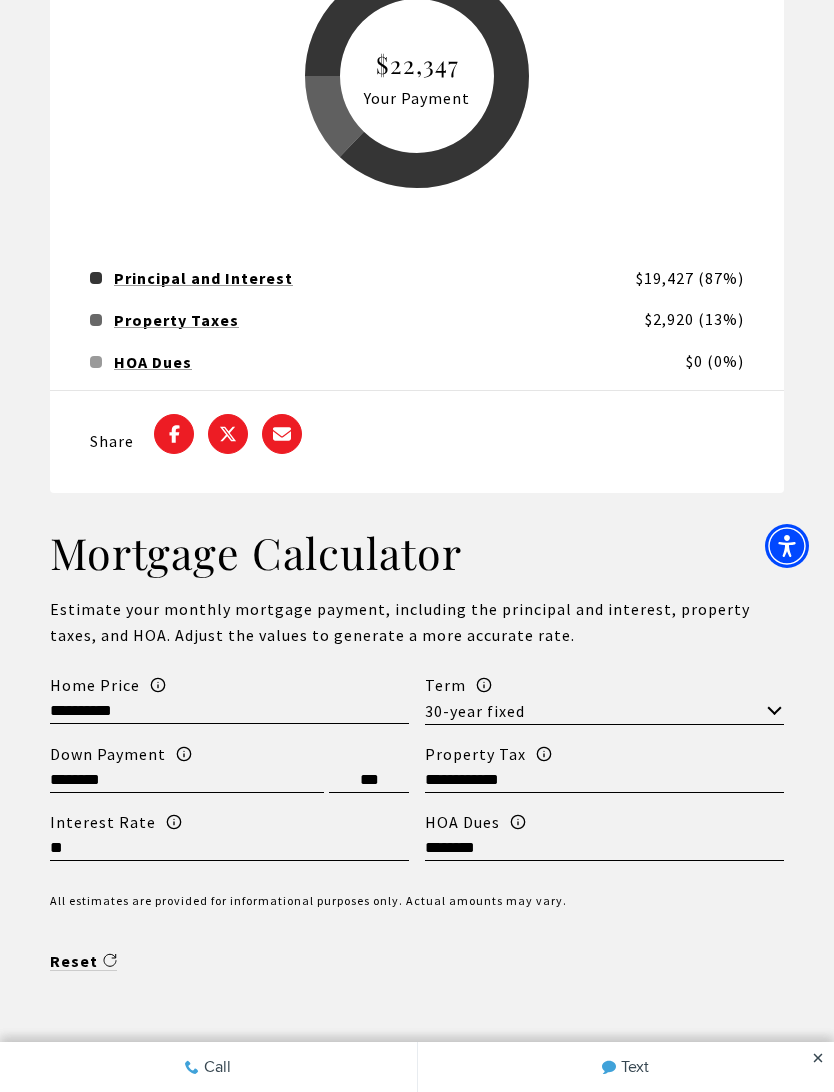 scroll, scrollTop: 8911, scrollLeft: 0, axis: vertical 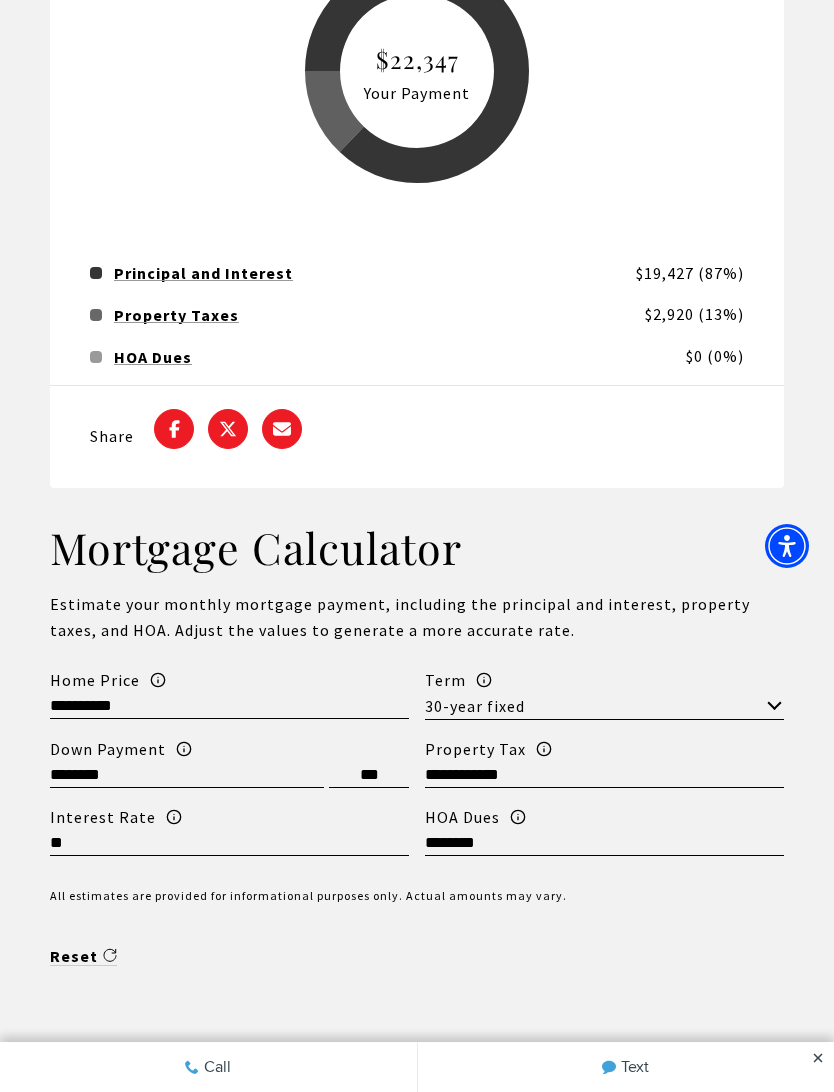 click 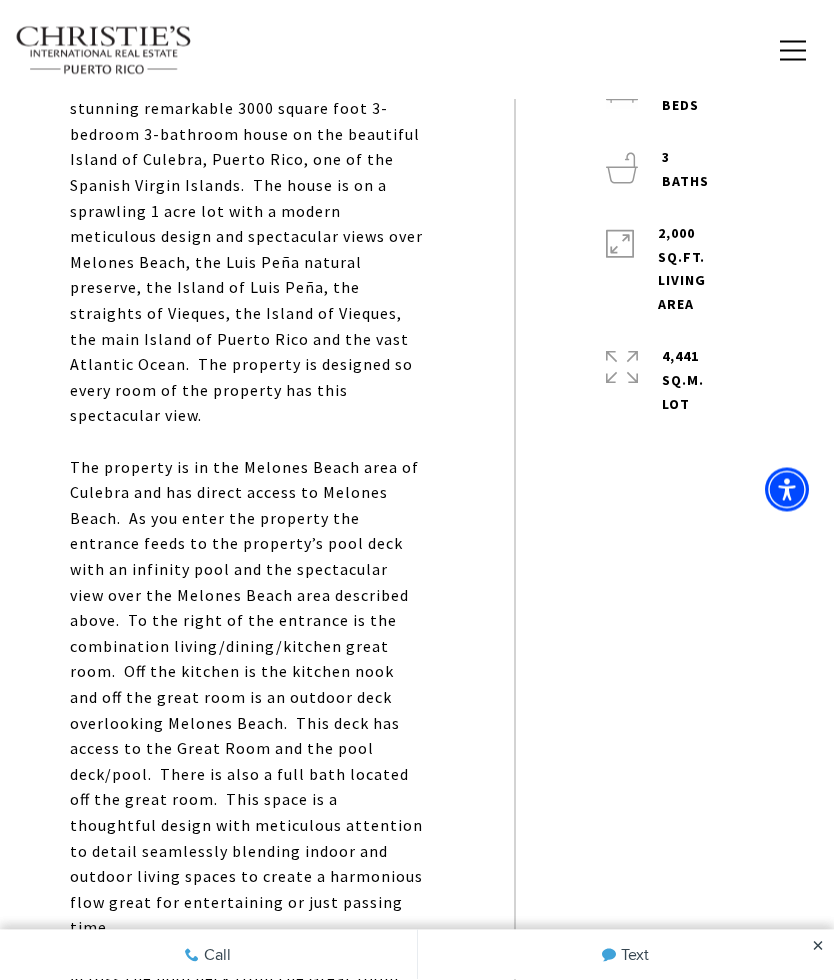 scroll, scrollTop: 0, scrollLeft: 0, axis: both 